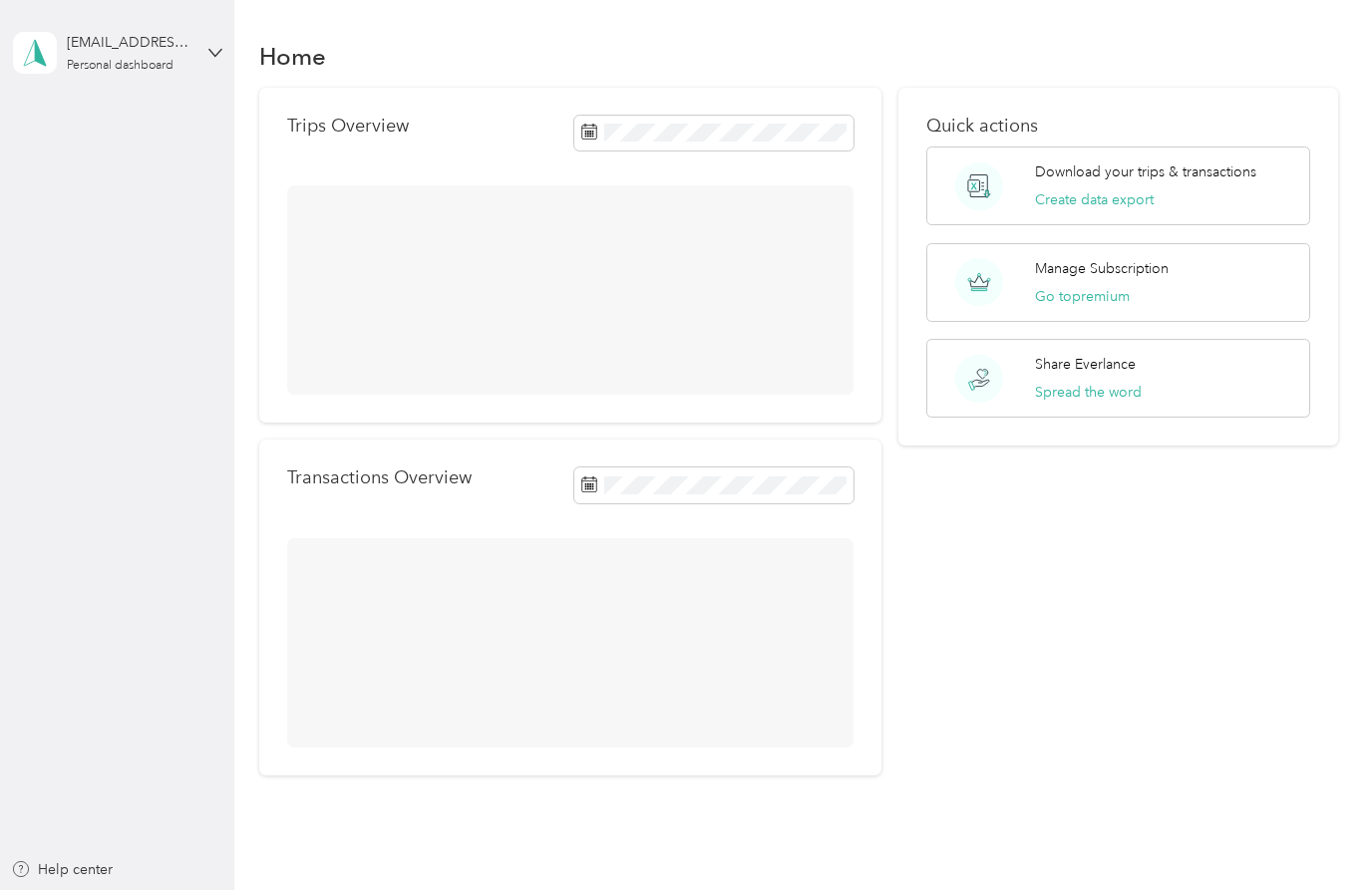 scroll, scrollTop: 0, scrollLeft: 0, axis: both 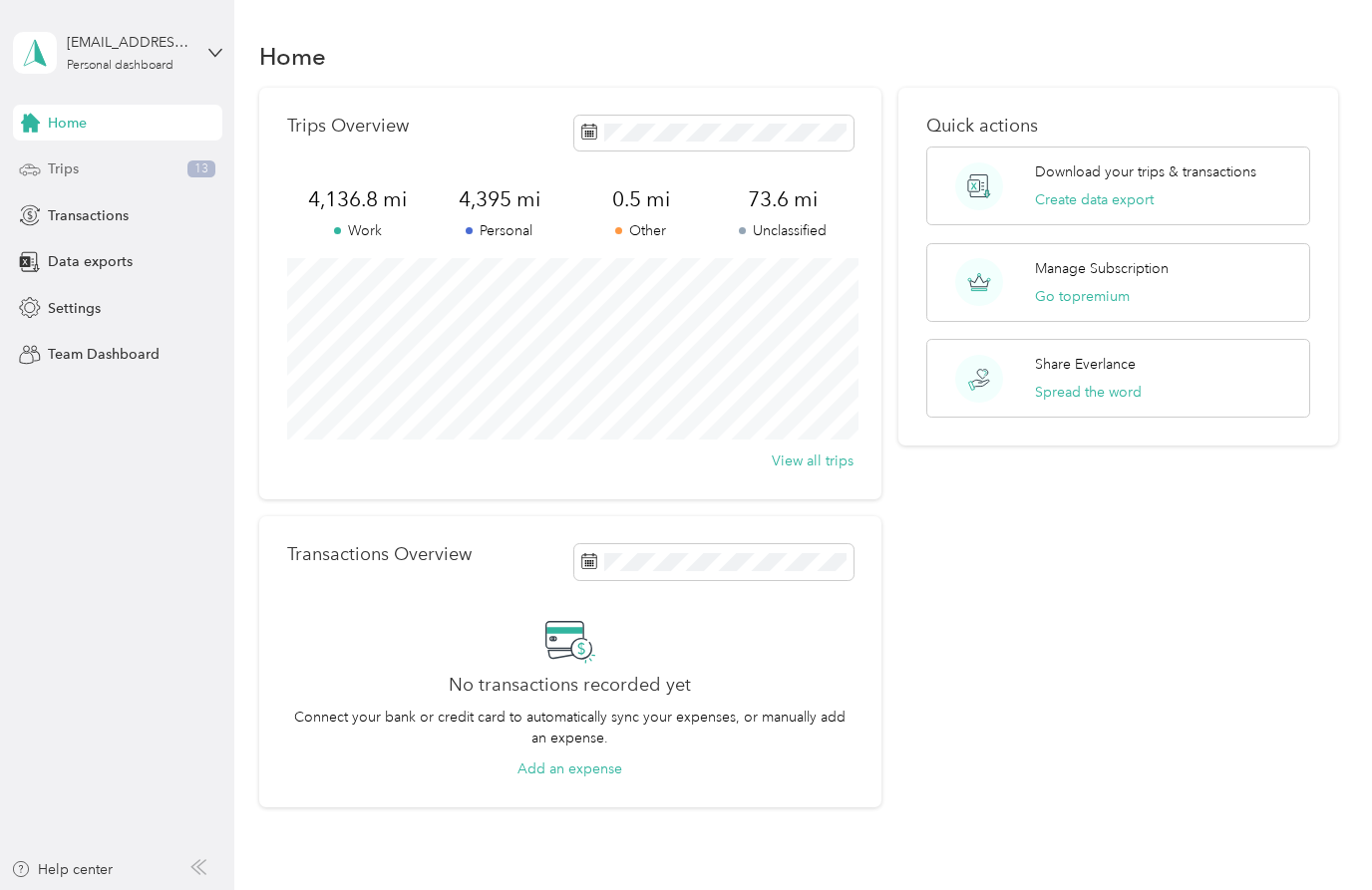 click on "Trips" at bounding box center (63, 168) 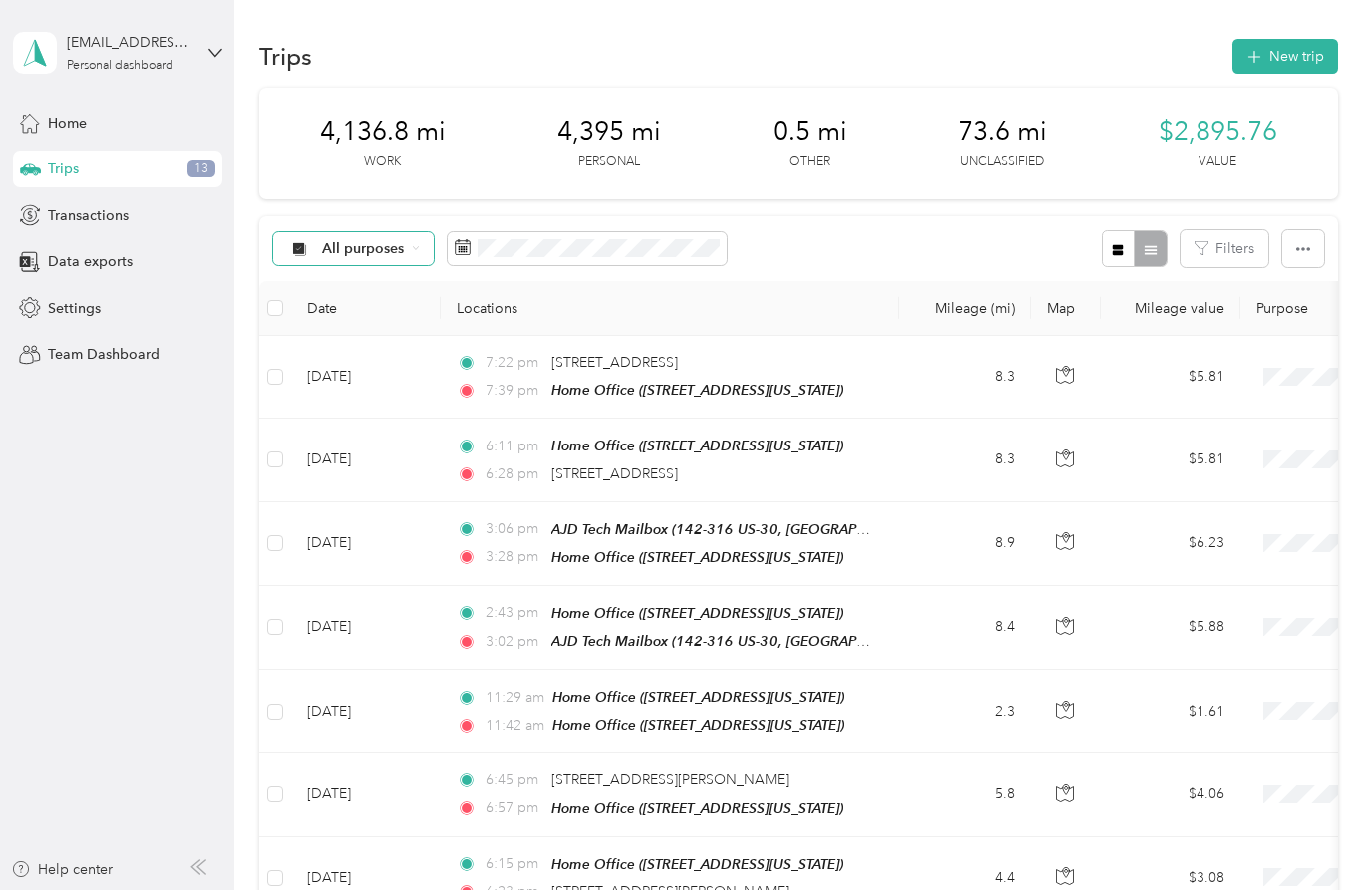 click on "All purposes" at bounding box center [363, 249] 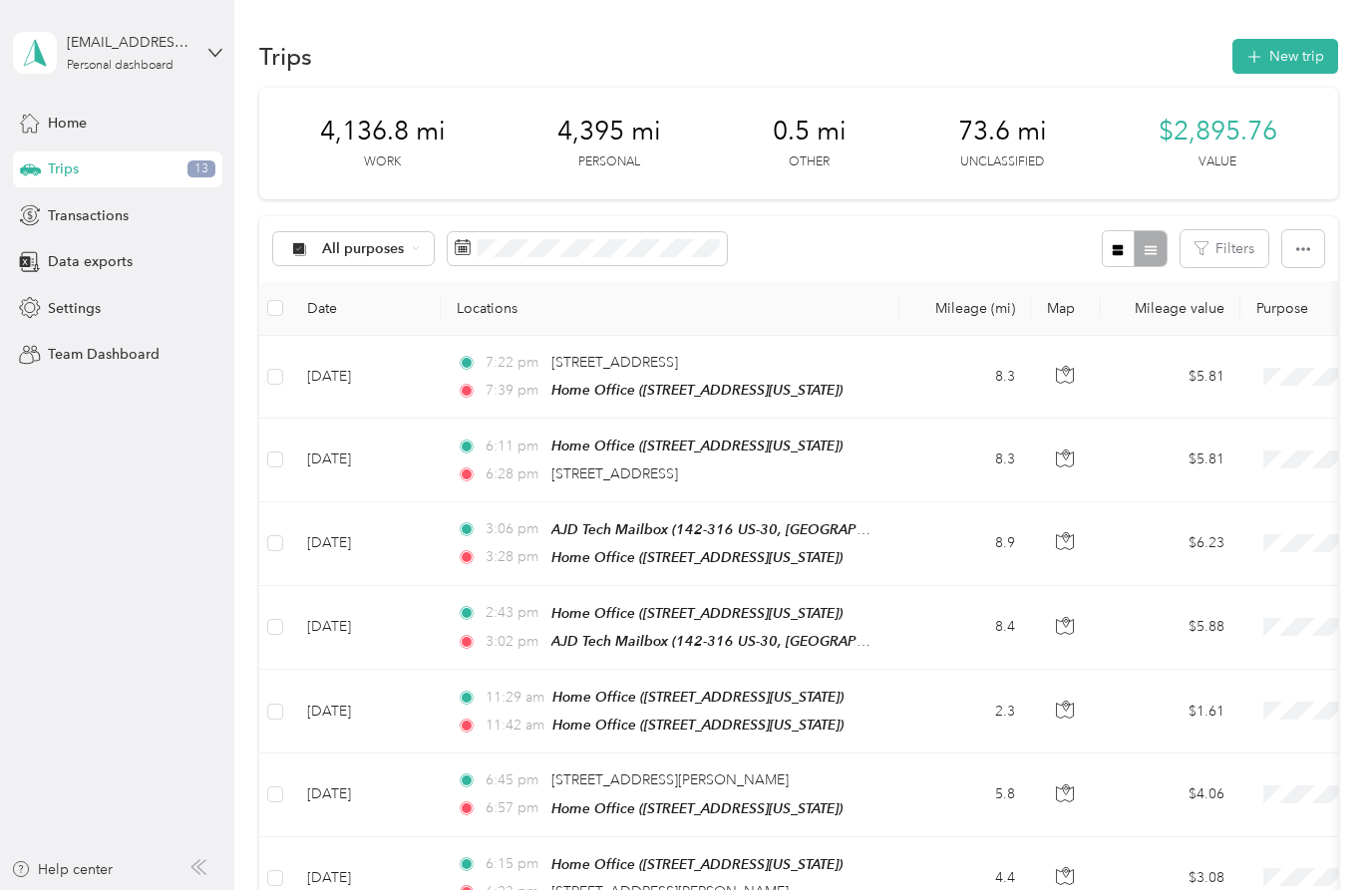 click on "GA Flying" at bounding box center (353, 420) 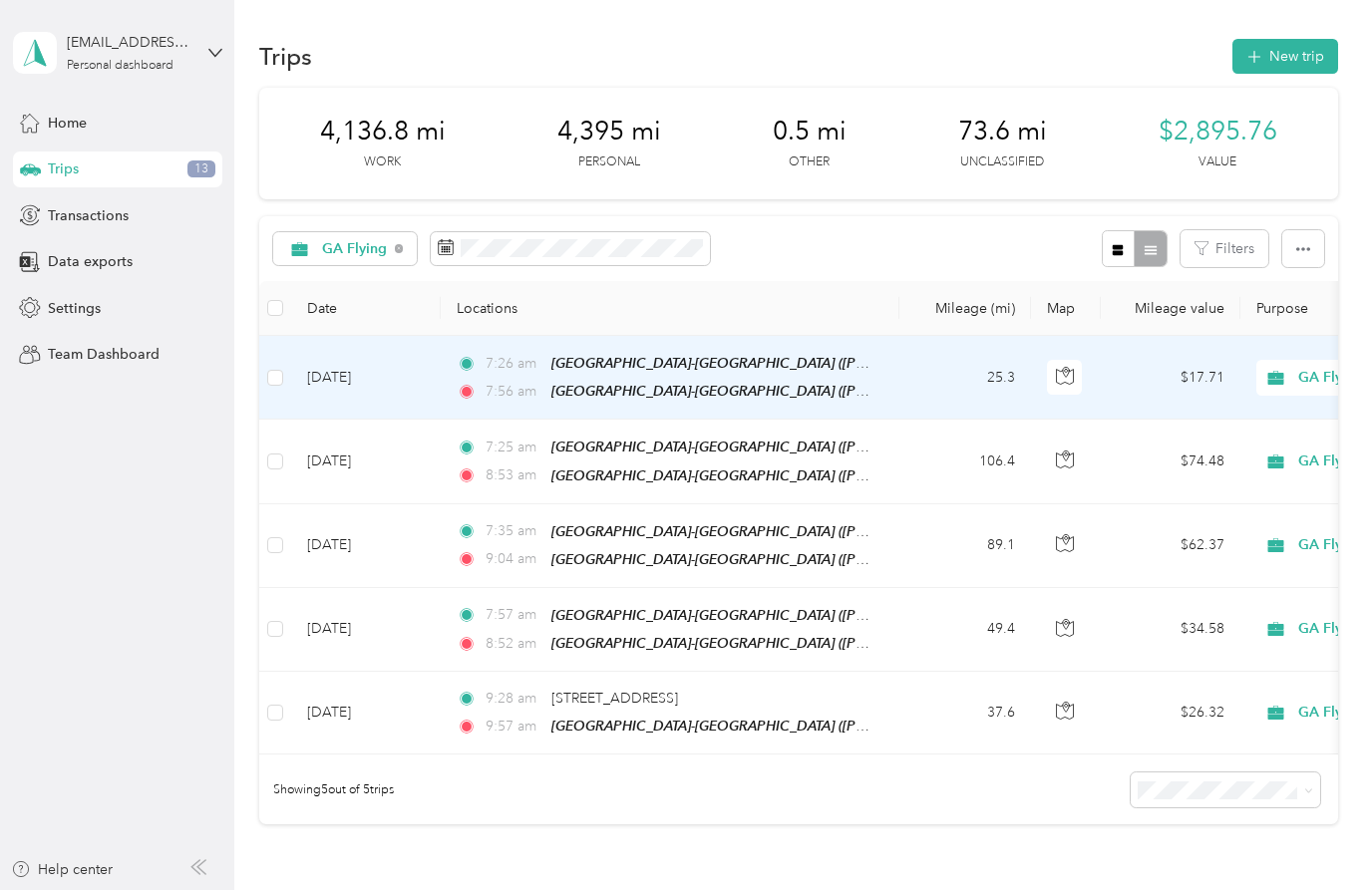 click on "[DATE]" at bounding box center (366, 378) 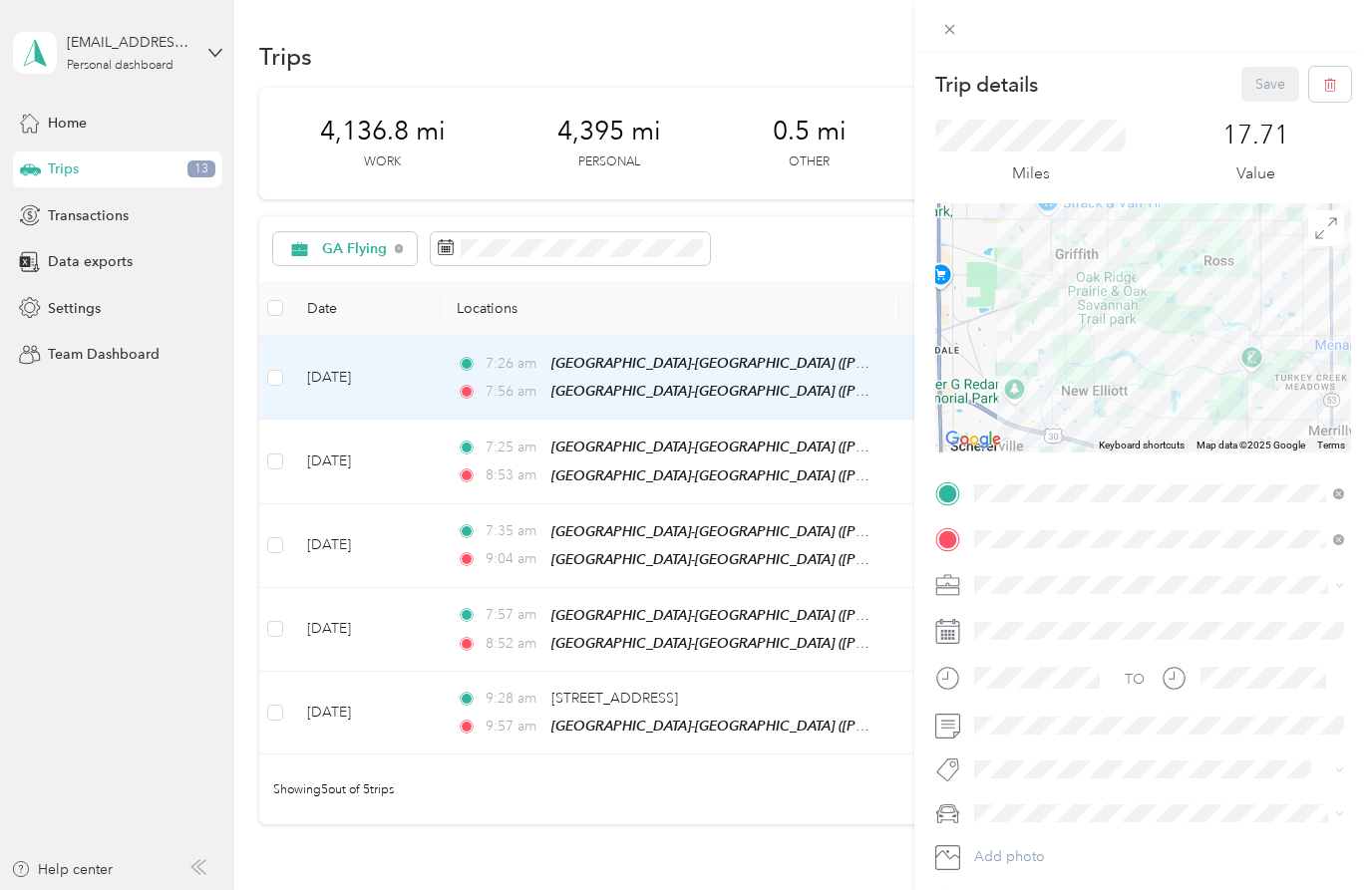click on "To navigate, press the arrow keys." at bounding box center (1143, 328) 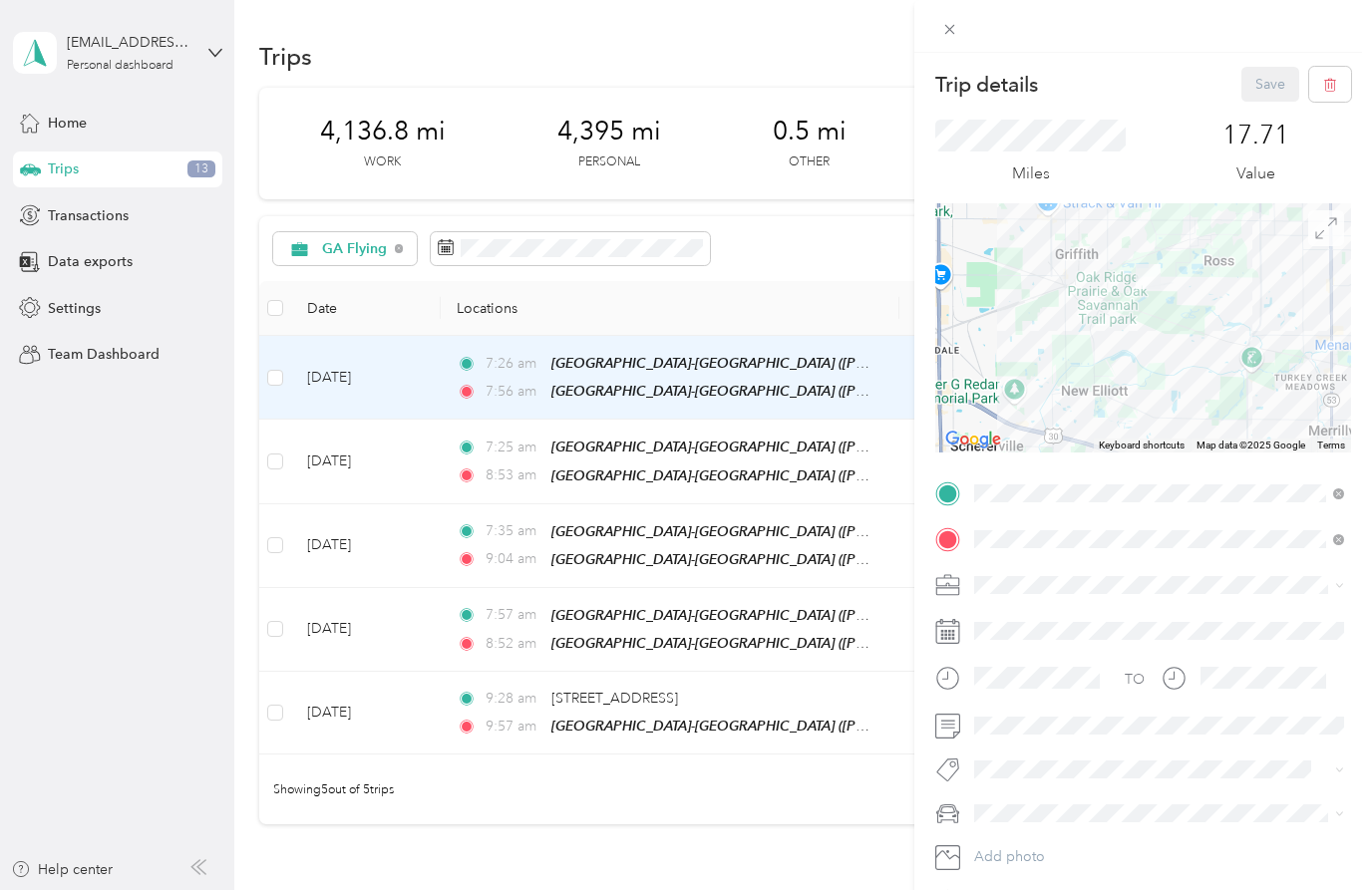 click at bounding box center (1326, 228) 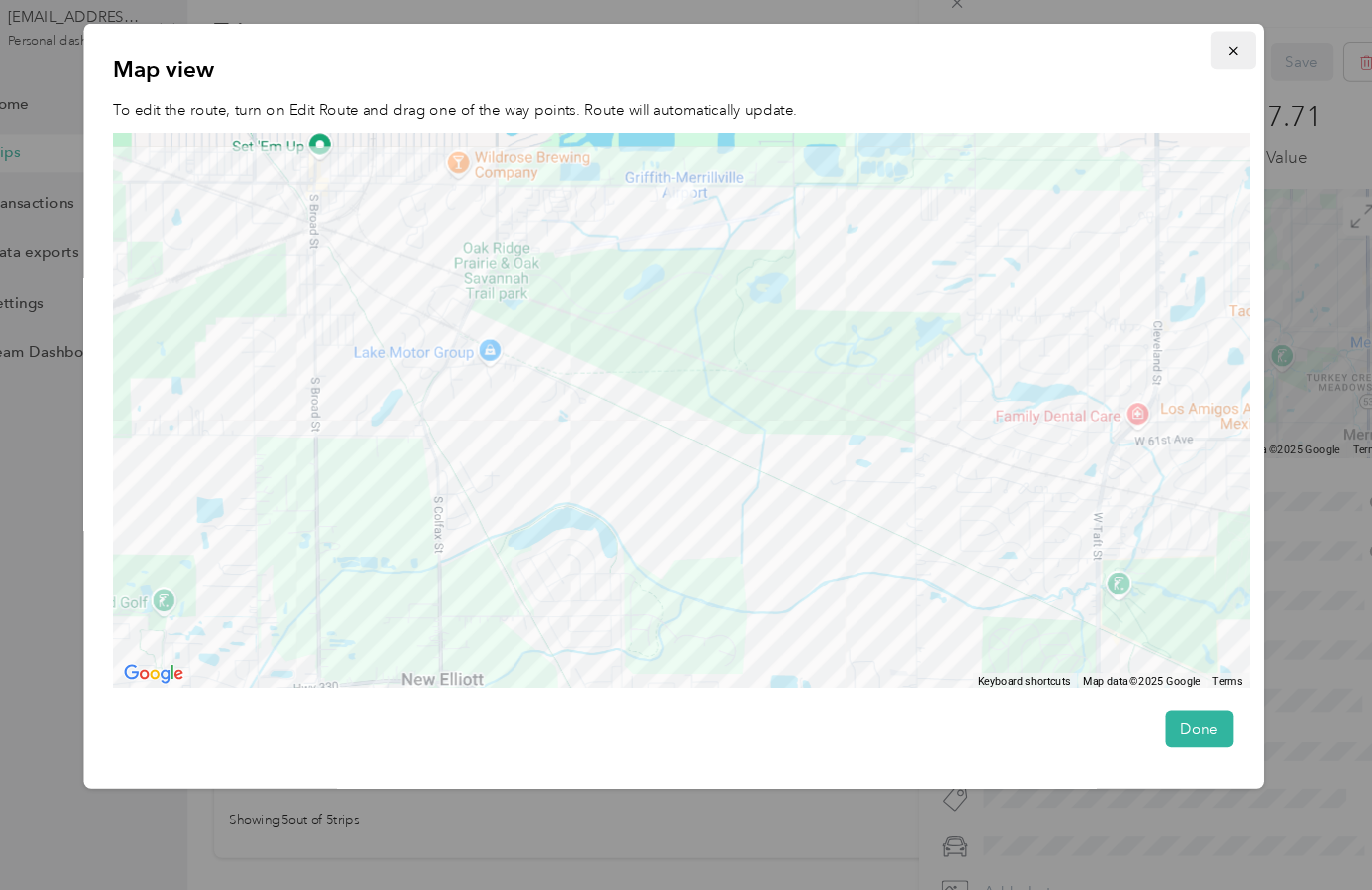 click at bounding box center (1206, 73) 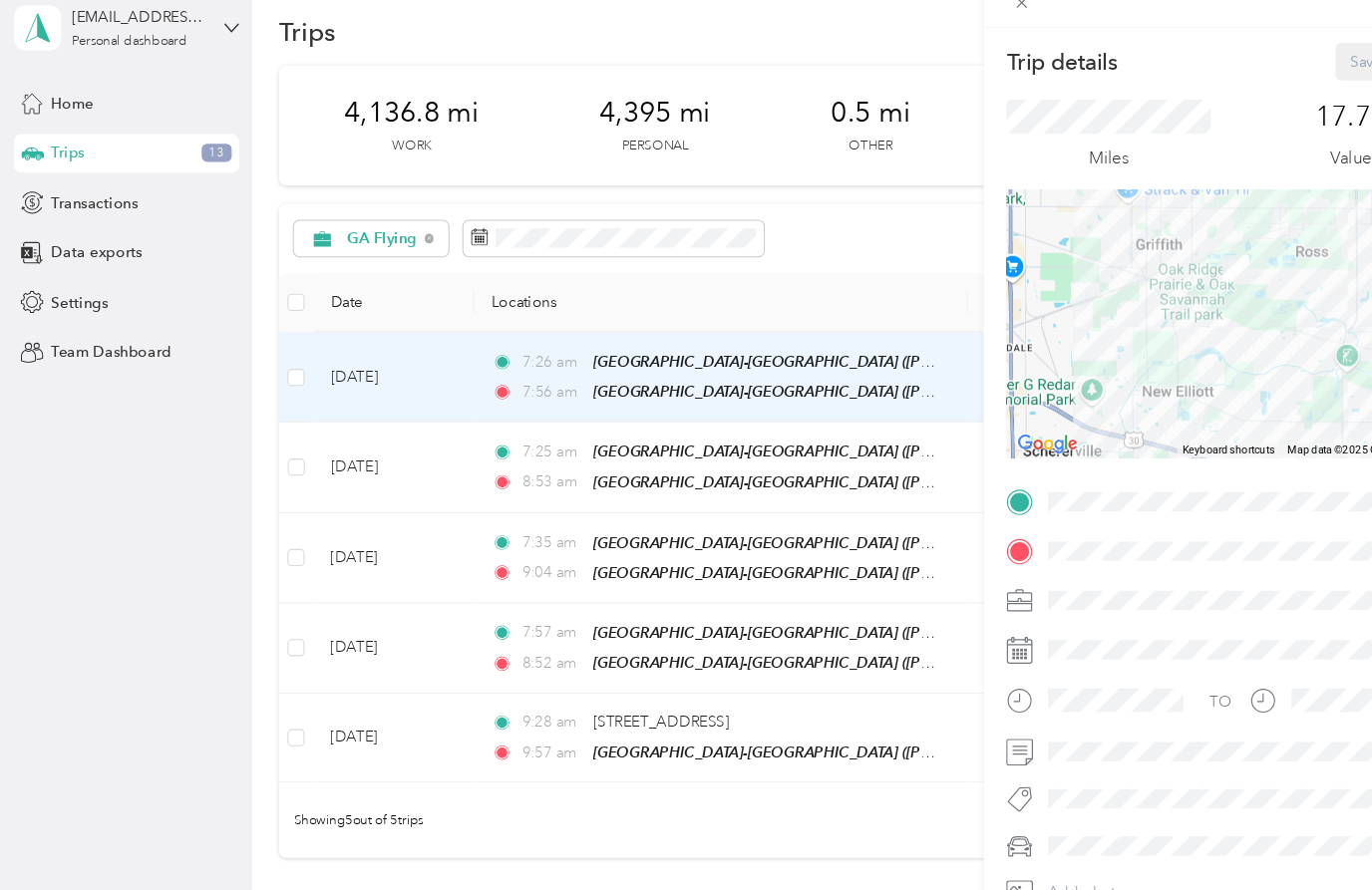 click on "Trip details Save This trip cannot be edited because it is either under review, approved, or paid. Contact your Team Manager to edit it. Miles 17.71 Value  To navigate the map with touch gestures double-tap and hold your finger on the map, then drag the map. ← Move left → Move right ↑ Move up ↓ Move down + Zoom in - Zoom out Home Jump left by 75% End Jump right by 75% Page Up Jump up by 75% Page Down Jump down by 75% To navigate, press the arrow keys. Keyboard shortcuts Map Data Map data ©2025 Google Map data ©2025 Google 2 km  Click to toggle between metric and imperial units Terms Report a map error TO Add photo" at bounding box center [686, 445] 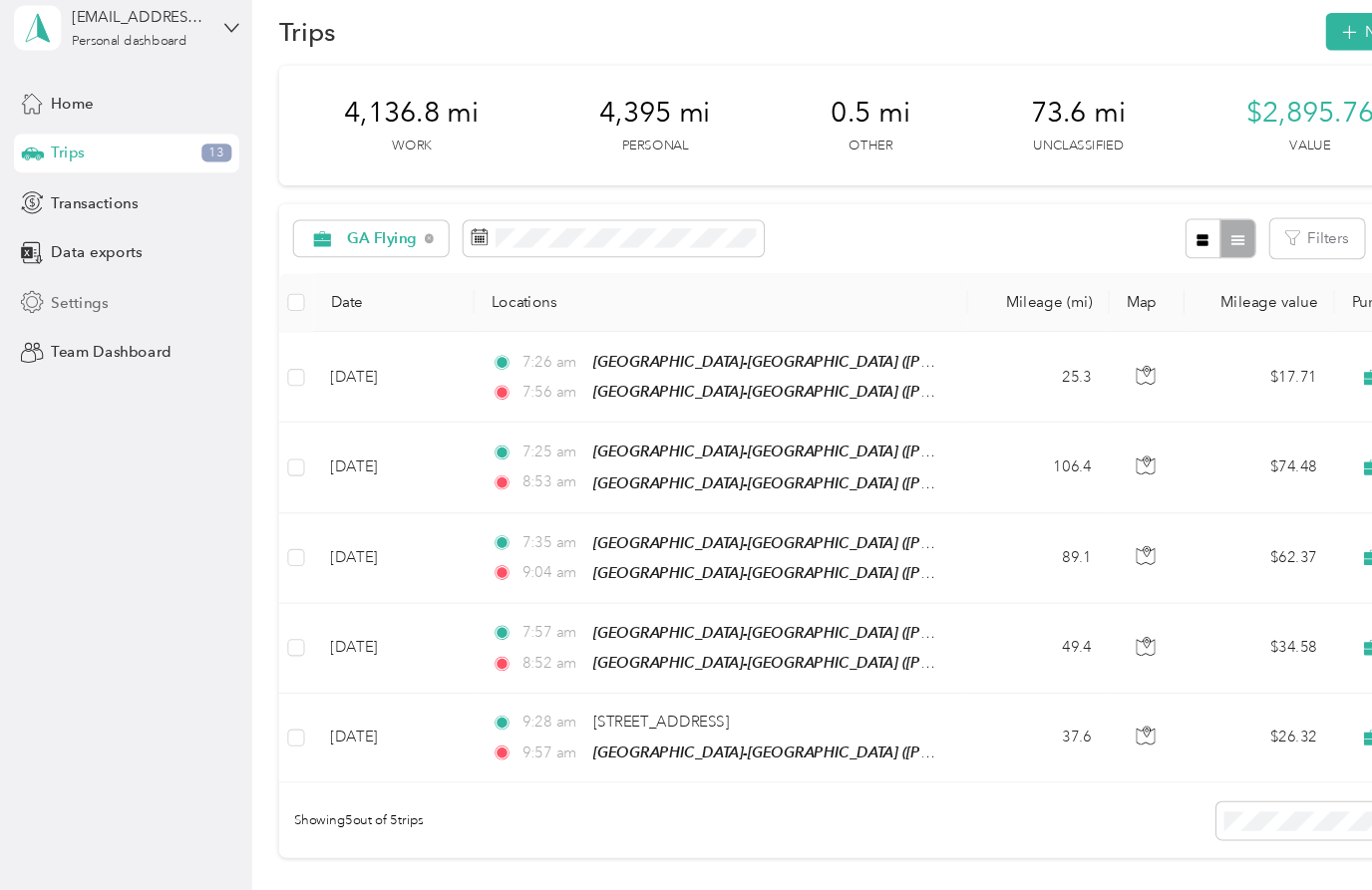 click on "Settings" at bounding box center [74, 308] 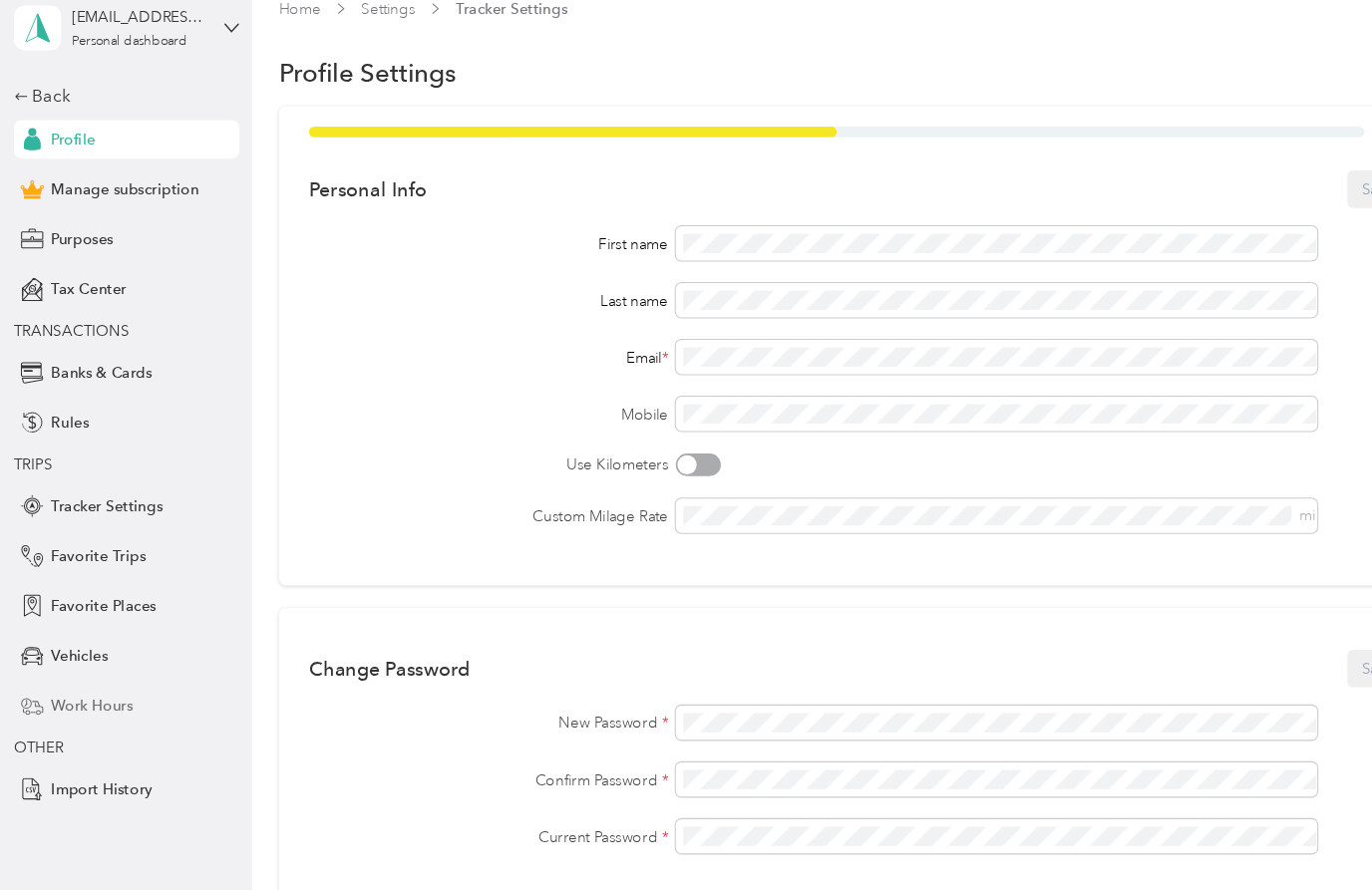 click on "Work Hours" at bounding box center (86, 683) 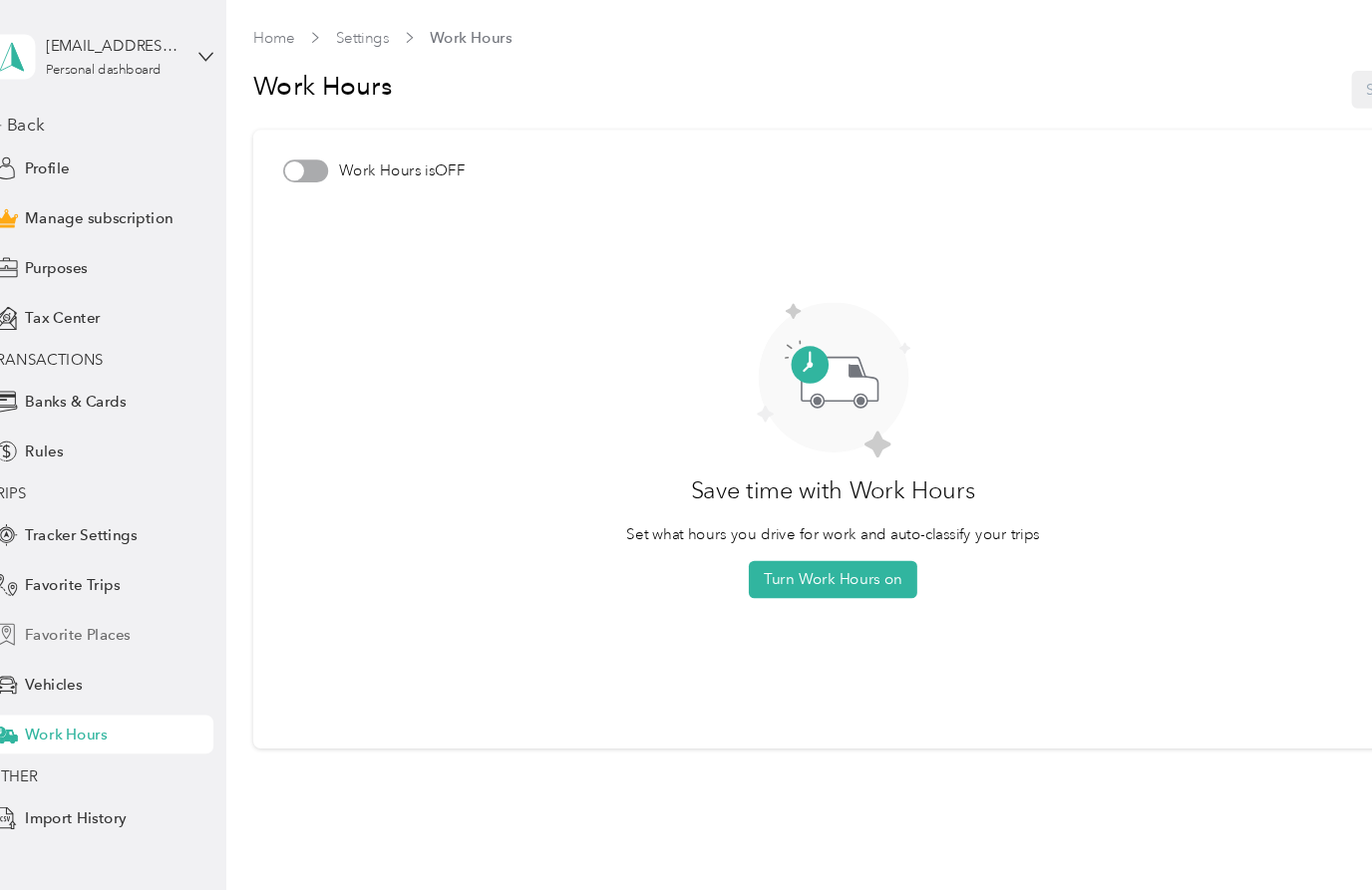 click on "Favorite Places" at bounding box center [97, 590] 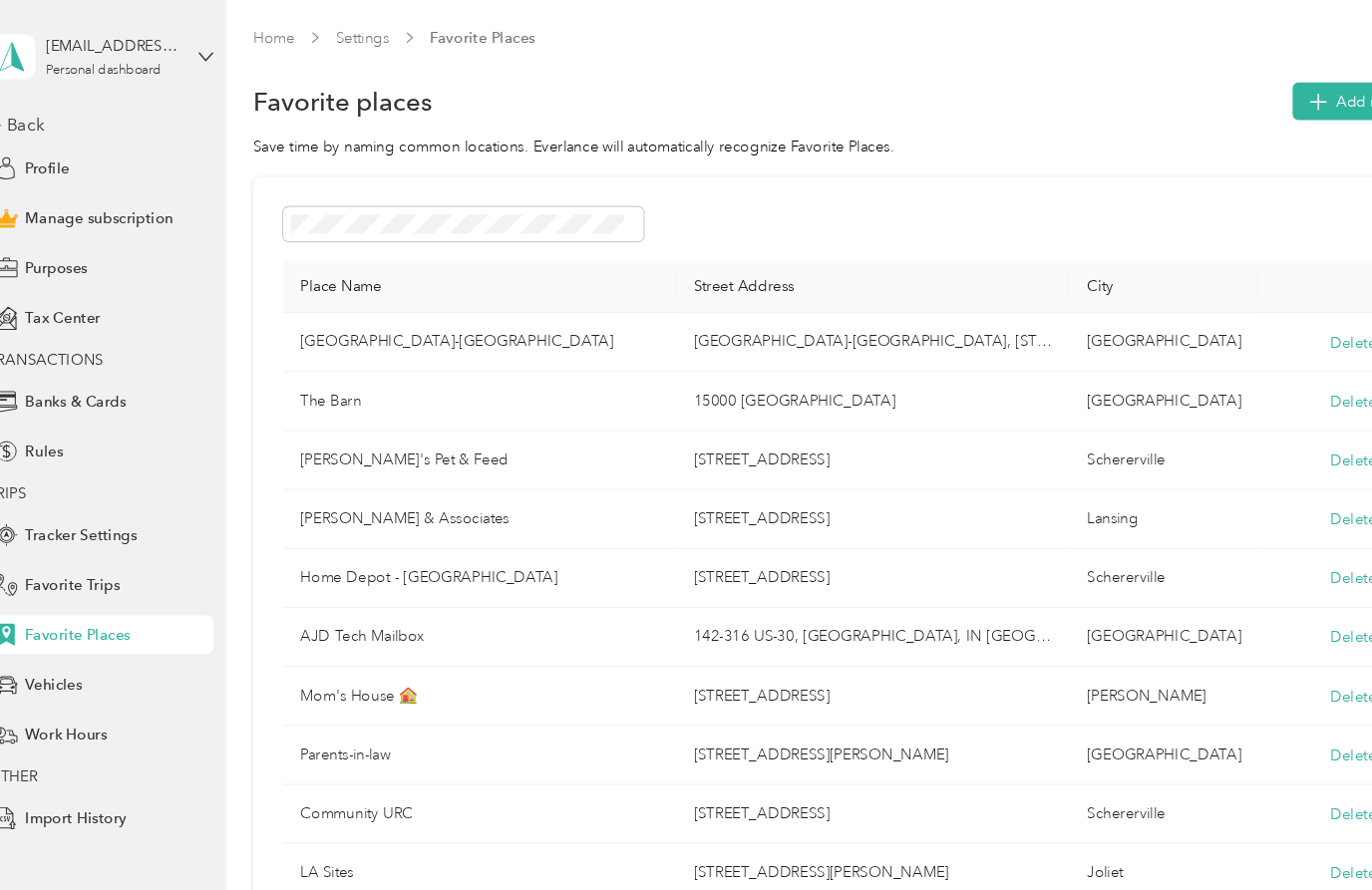 scroll, scrollTop: 0, scrollLeft: 0, axis: both 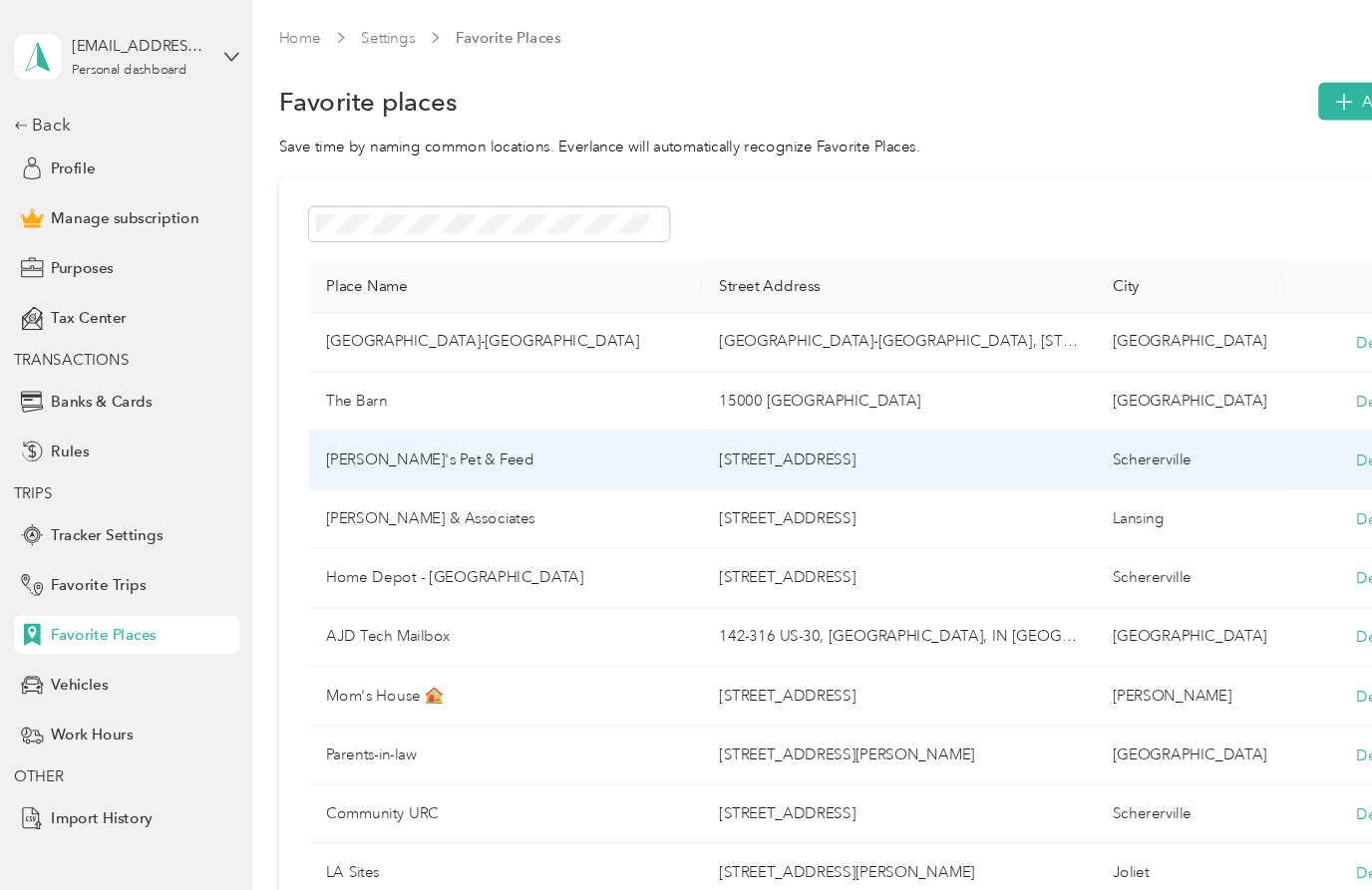 click on "Schererville" at bounding box center [1106, 428] 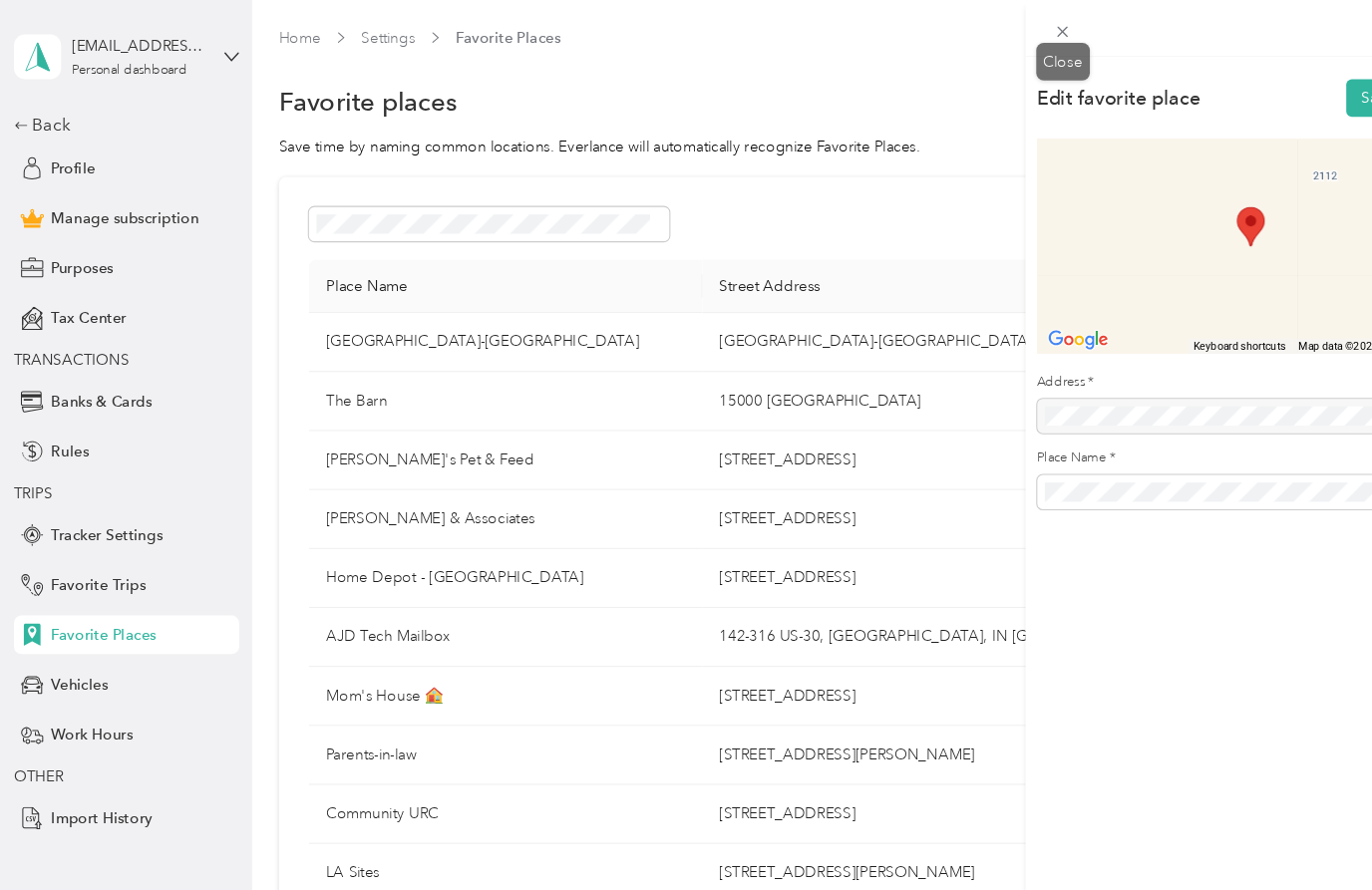 click on "Close" at bounding box center [988, 57] 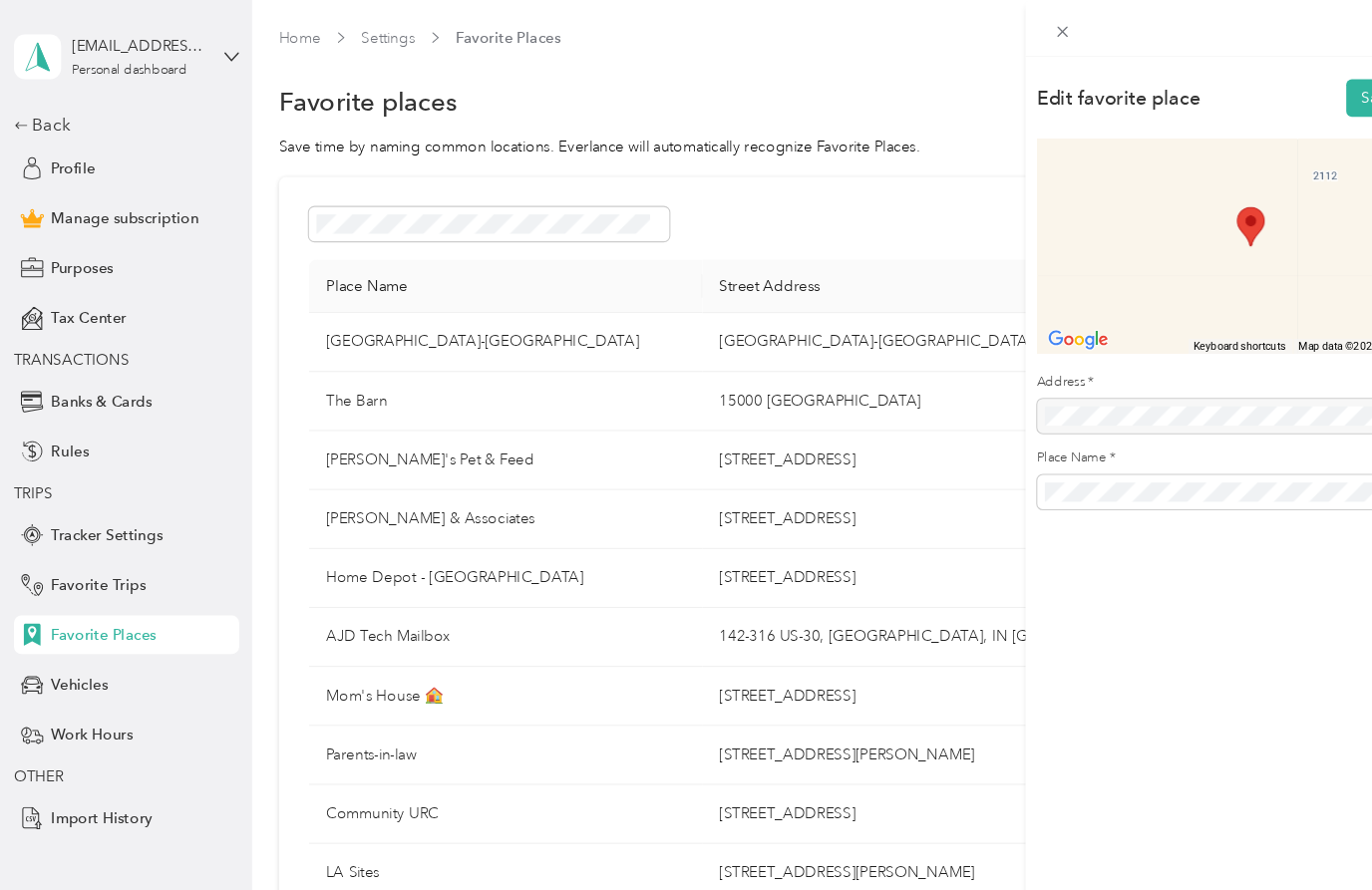 click at bounding box center (1163, 26) 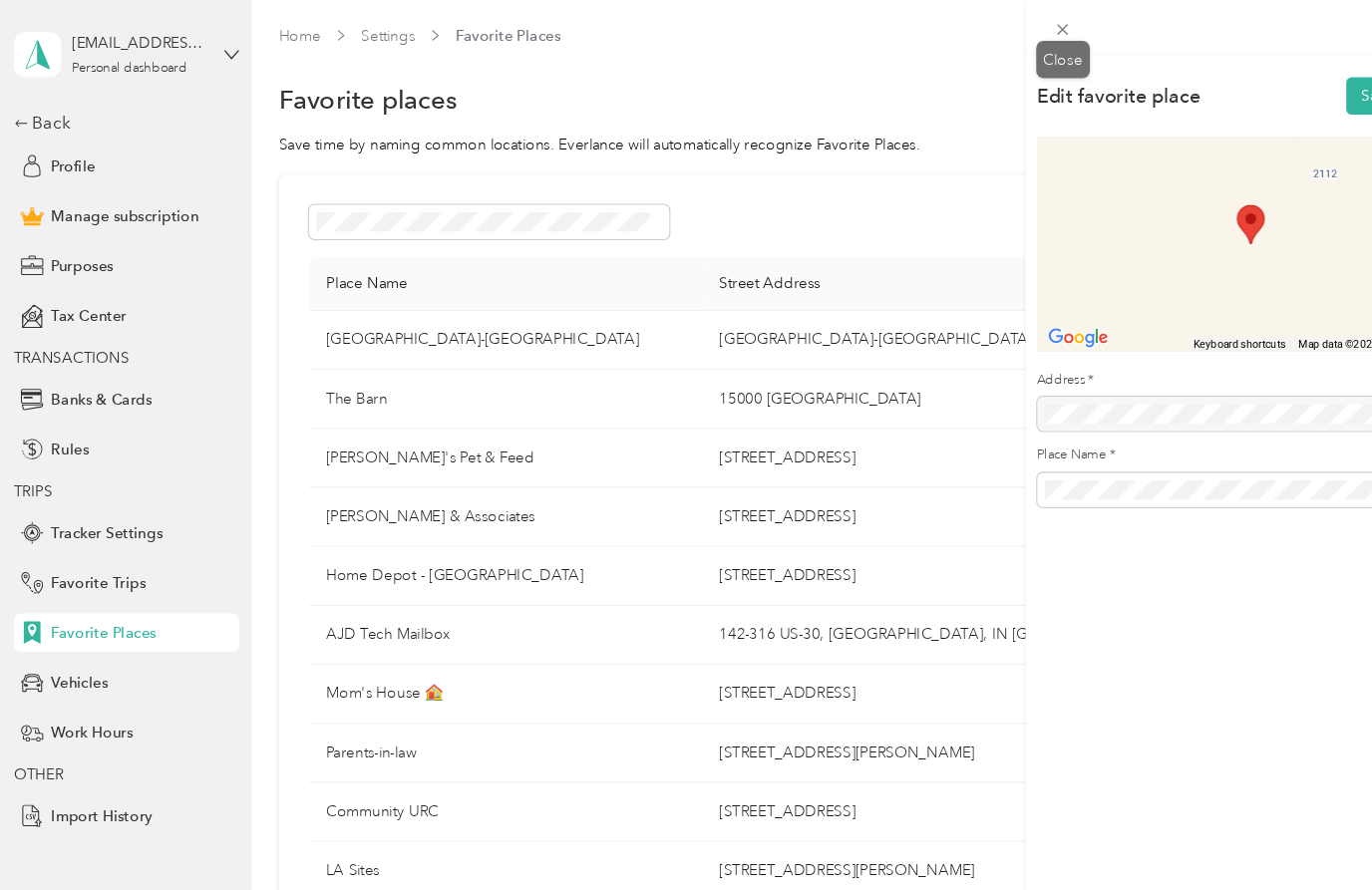 click on "Close" at bounding box center (988, 57) 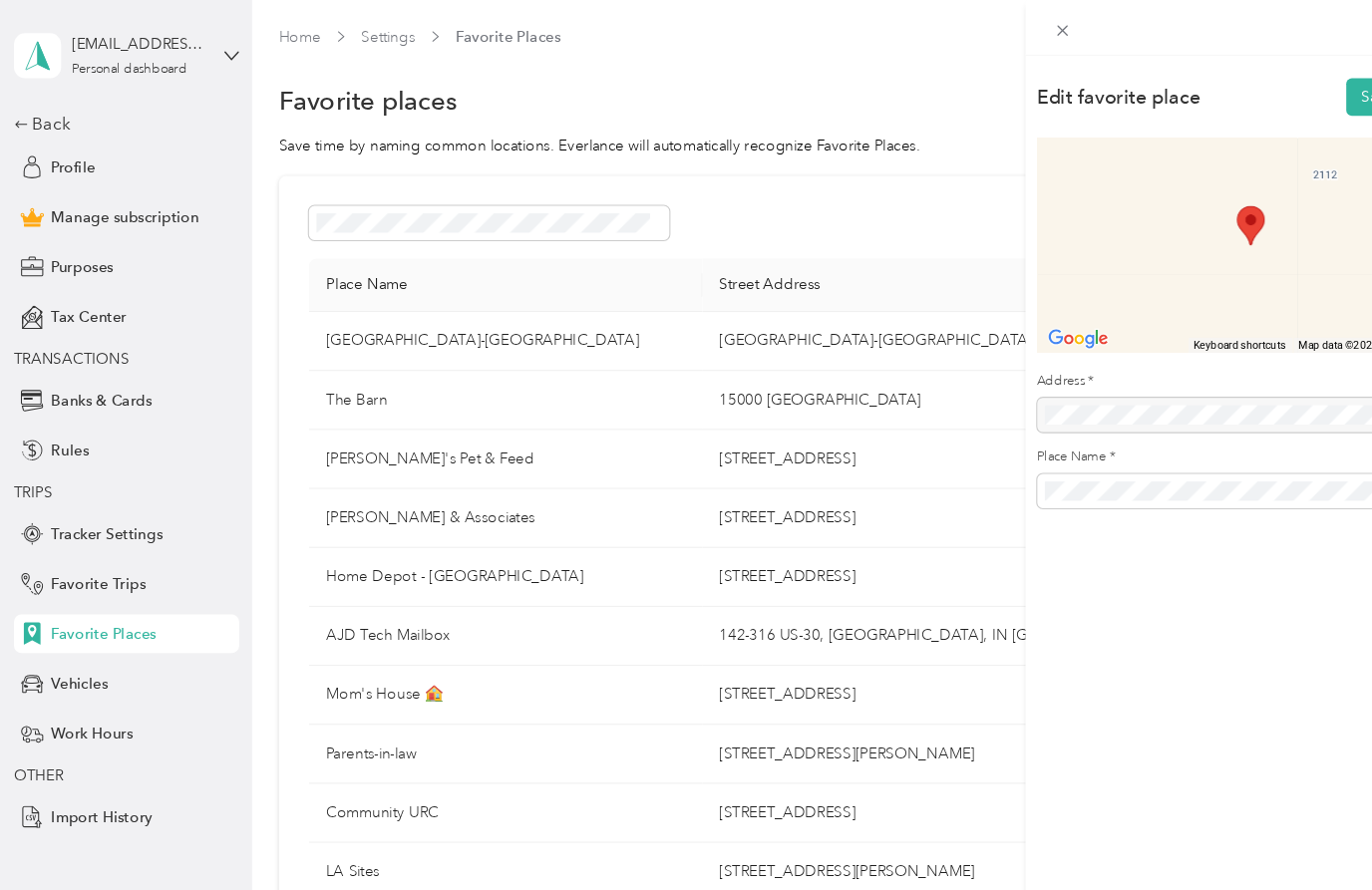 click on "Edit favorite place Save To navigate the map with touch gestures double-tap and hold your finger on the map, then drag the map. ← Move left → Move right ↑ Move up ↓ Move down + Zoom in - Zoom out Home Jump left by 75% End Jump right by 75% Page Up Jump up by 75% Page Down Jump down by 75% To navigate, press the arrow keys. Keyboard shortcuts Map Data Map data ©2025 Google Map data ©2025 Google 2 m  Click to toggle between metric and imperial units Terms Report a map error Address   * Place Name   *" at bounding box center [686, 445] 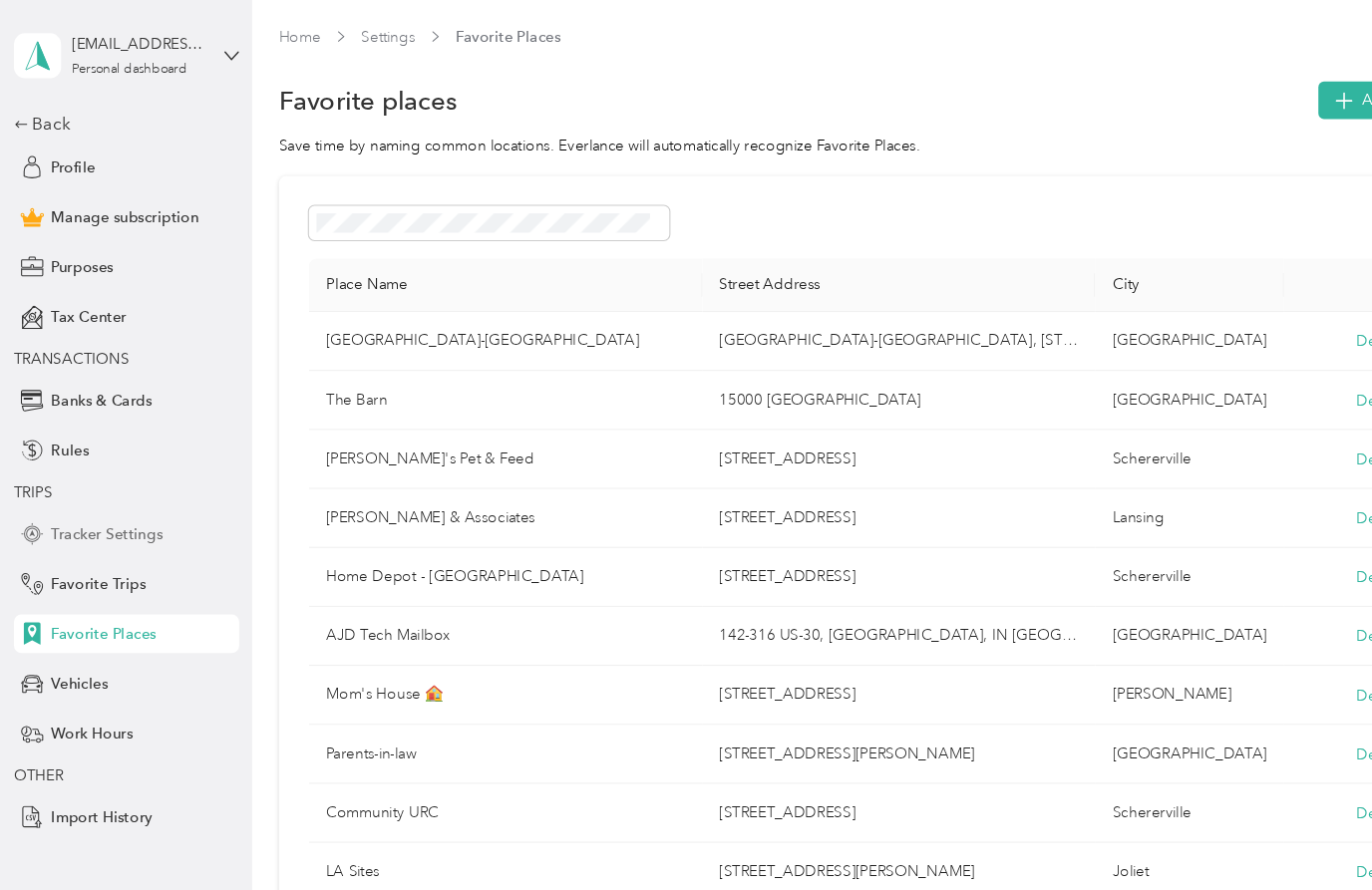 click on "Tracker Settings" at bounding box center (100, 497) 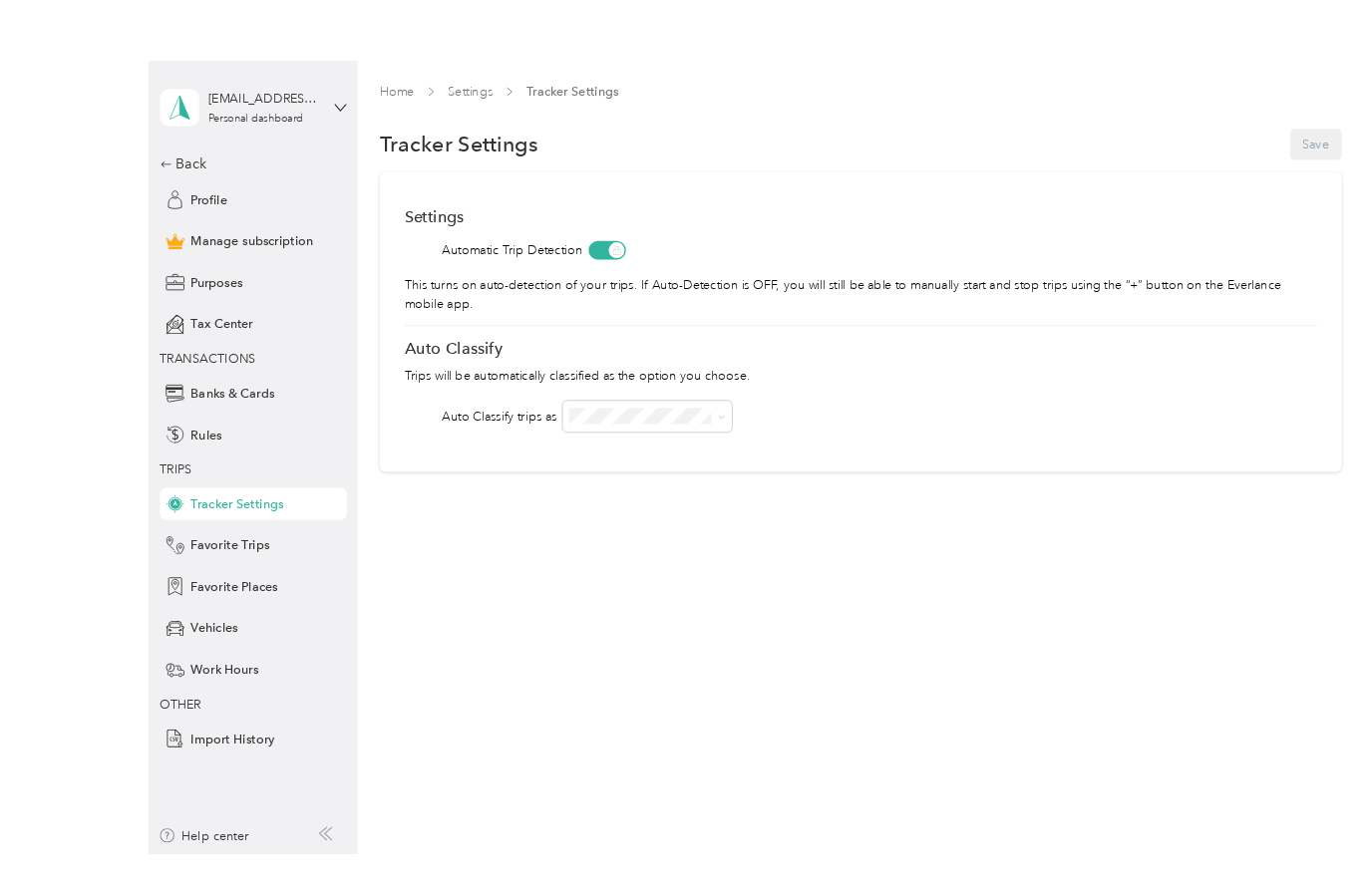 scroll, scrollTop: 2, scrollLeft: 0, axis: vertical 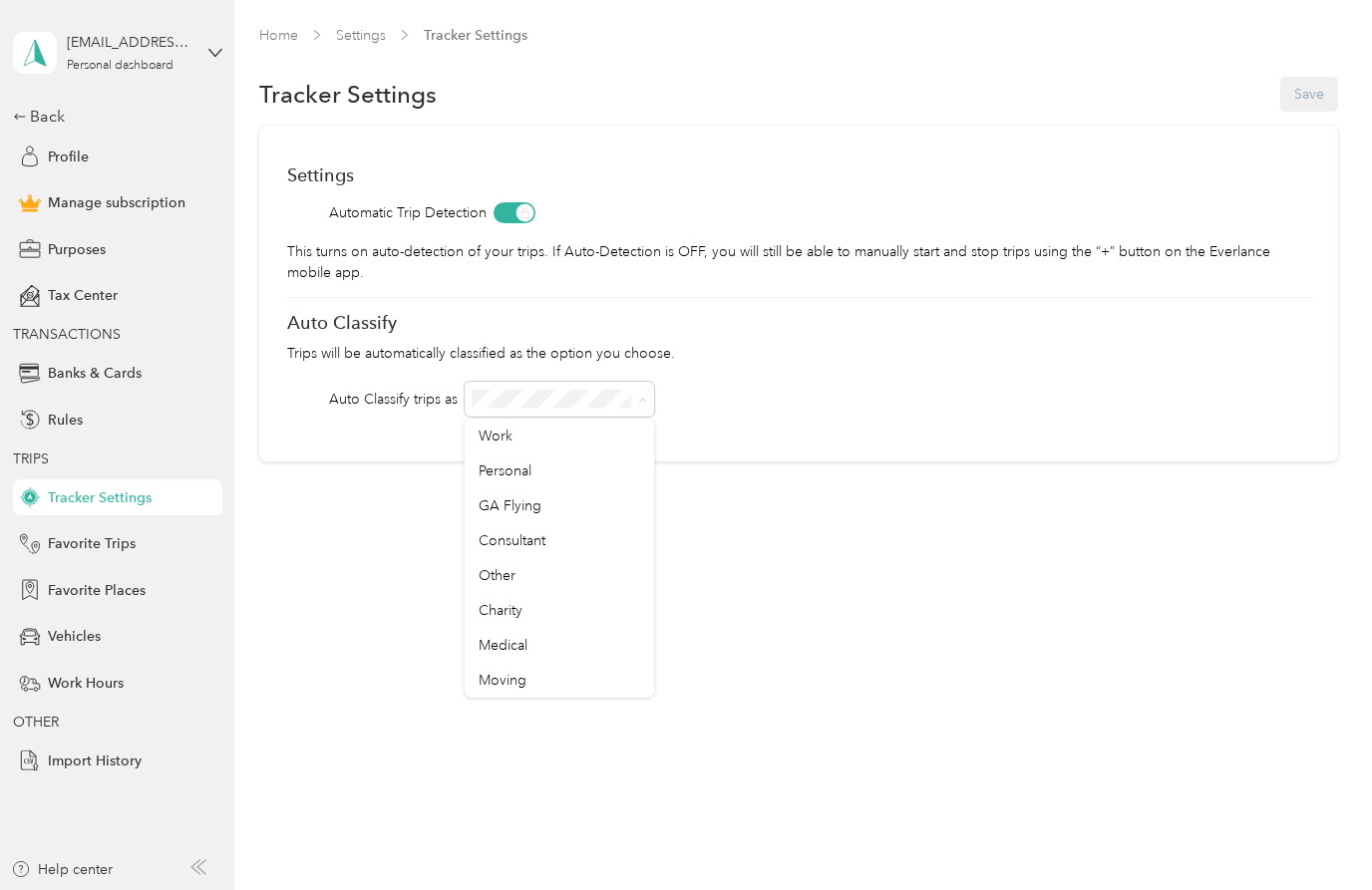 click on "Settings Automatic Trip Detection This turns on auto-detection of your trips. If Auto-Detection is OFF, you will still be able to manually start and stop trips using the “+” button on the Everlance mobile app. Auto Classify Trips will be automatically classified as the option you choose. Auto Classify trips as" at bounding box center [799, 293] 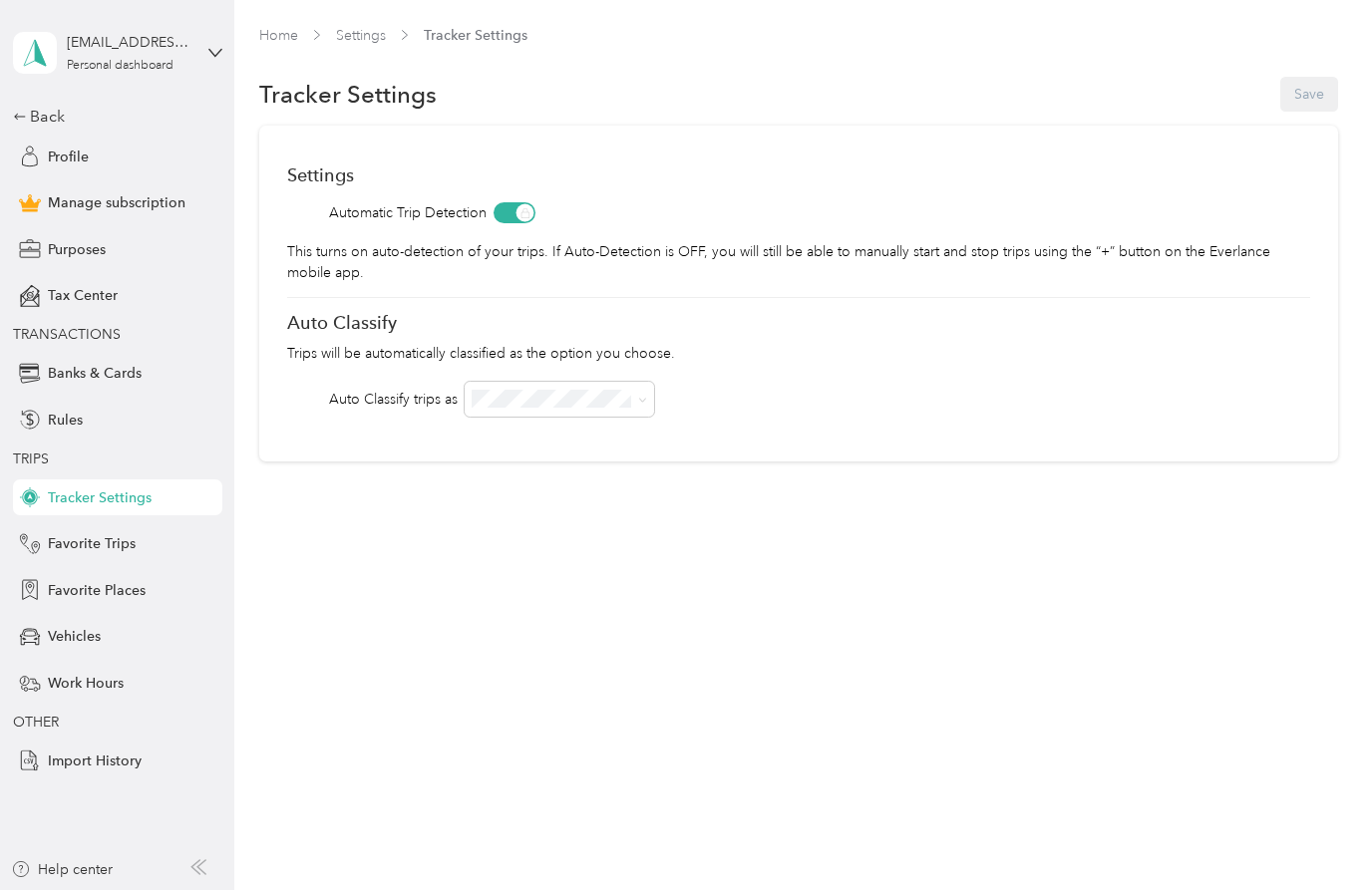 click on "Auto Classify trips as" at bounding box center (799, 399) 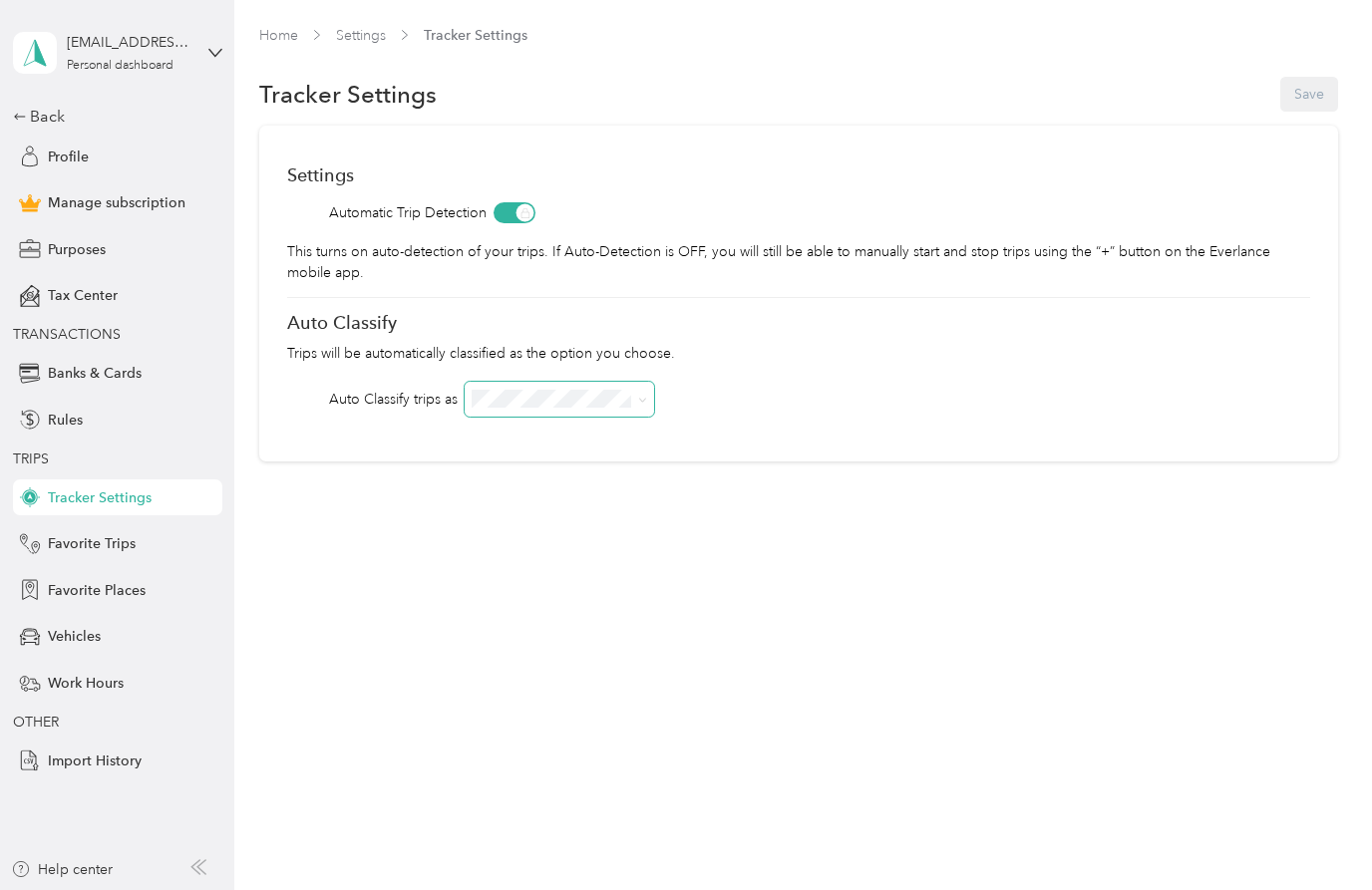click at bounding box center (559, 399) 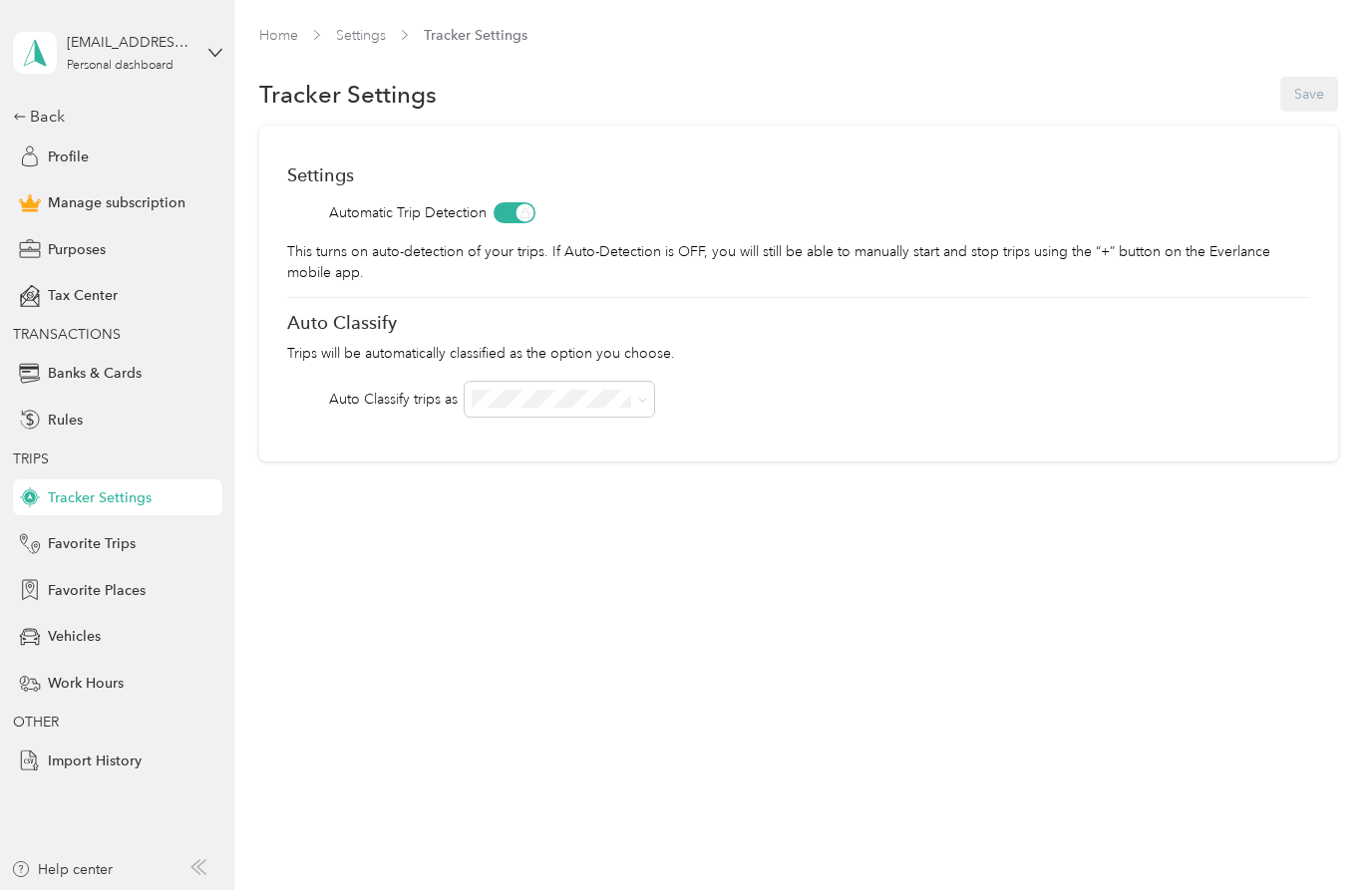 click on "Trips will be automatically classified as the option you choose." at bounding box center (799, 353) 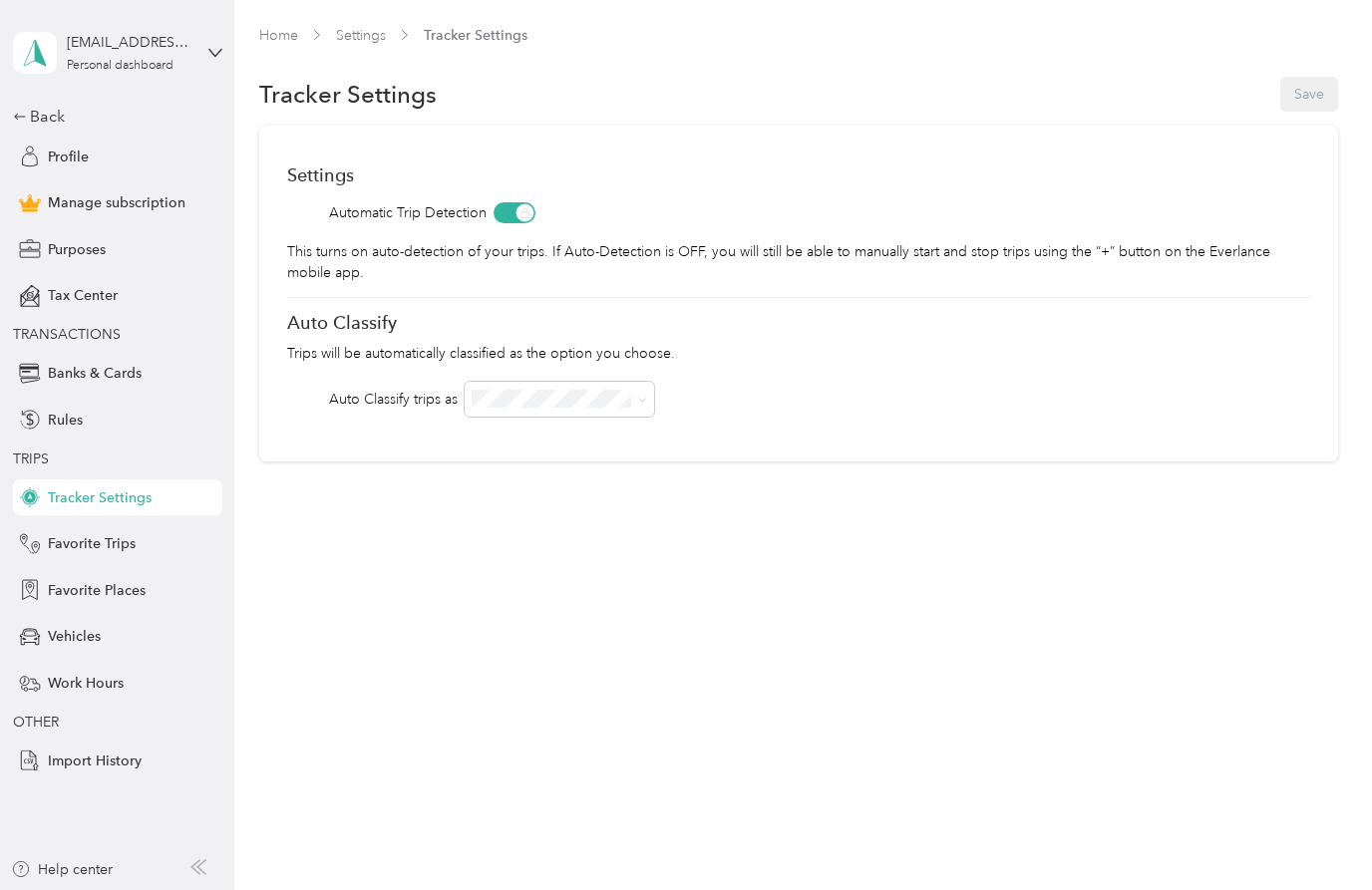 click on "Home Settings Tracker Settings Tracker Settings Save Settings Automatic Trip Detection This turns on auto-detection of your trips. If Auto-Detection is OFF, you will still be able to manually start and stop trips using the “+” button on the Everlance mobile app. Auto Classify Trips will be automatically classified as the option you choose. Auto Classify trips as" at bounding box center (798, 285) 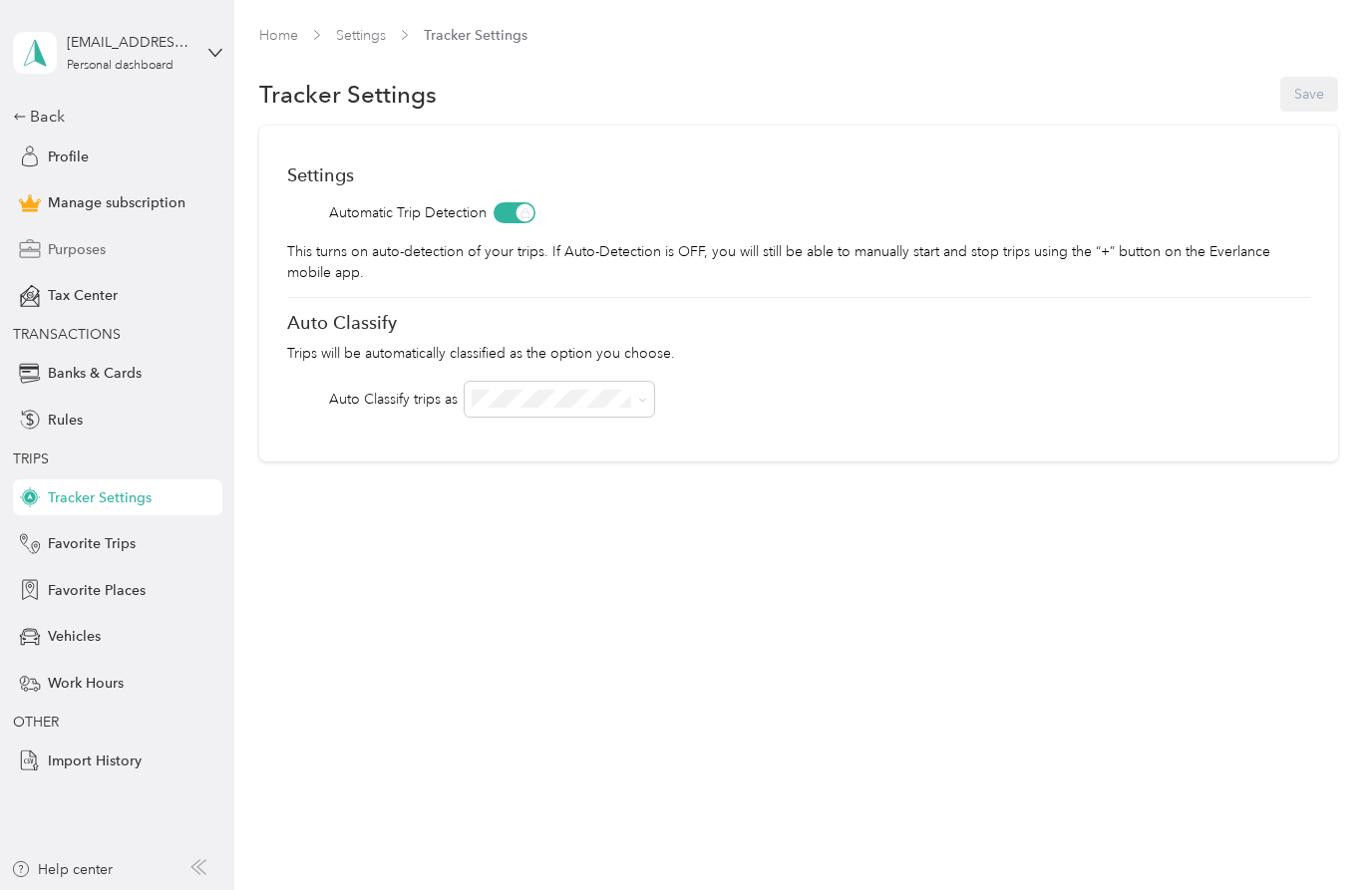 click 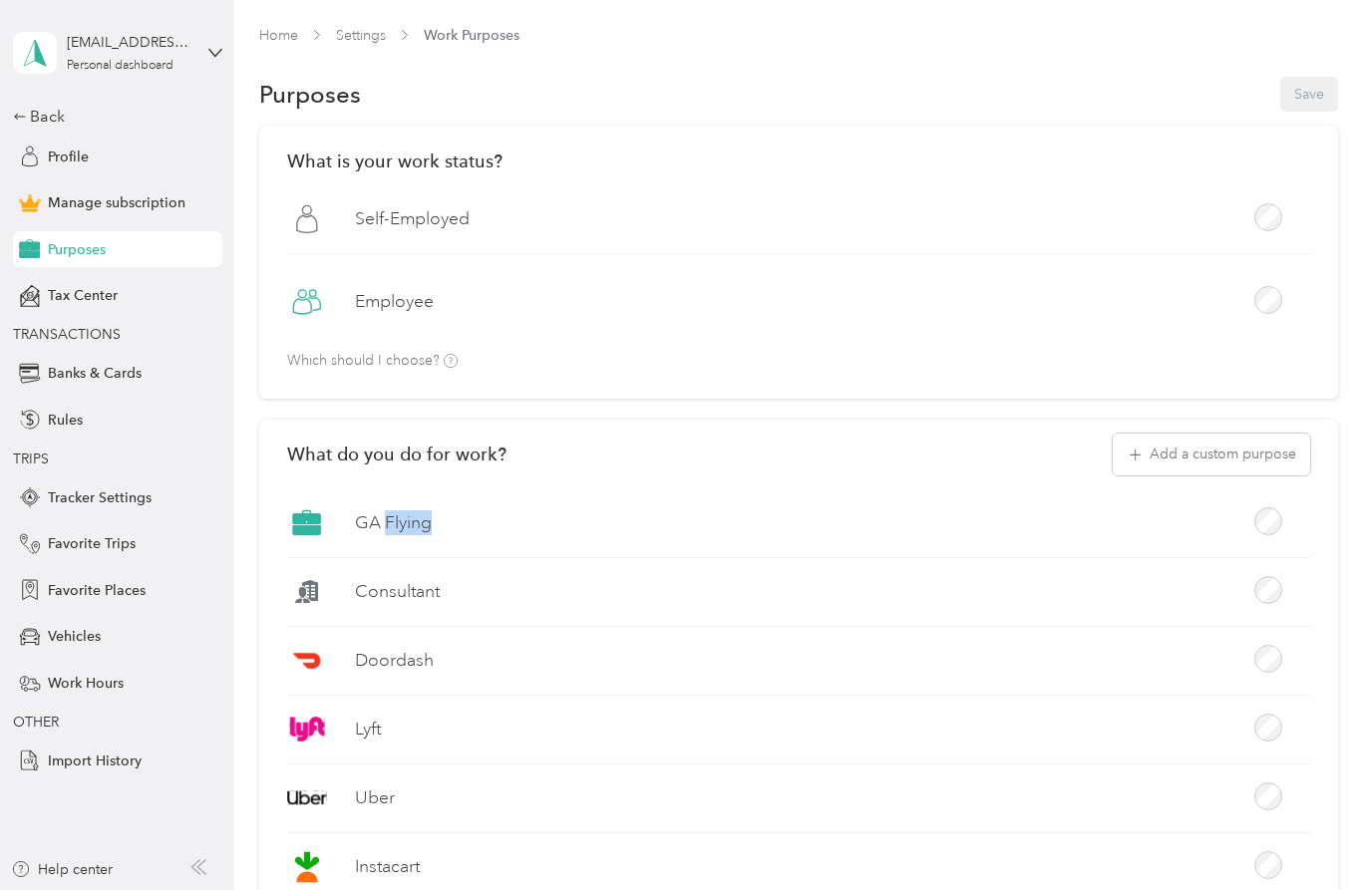 click on "What is your work status? [DEMOGRAPHIC_DATA] Employee Which should I choose?" at bounding box center [799, 262] 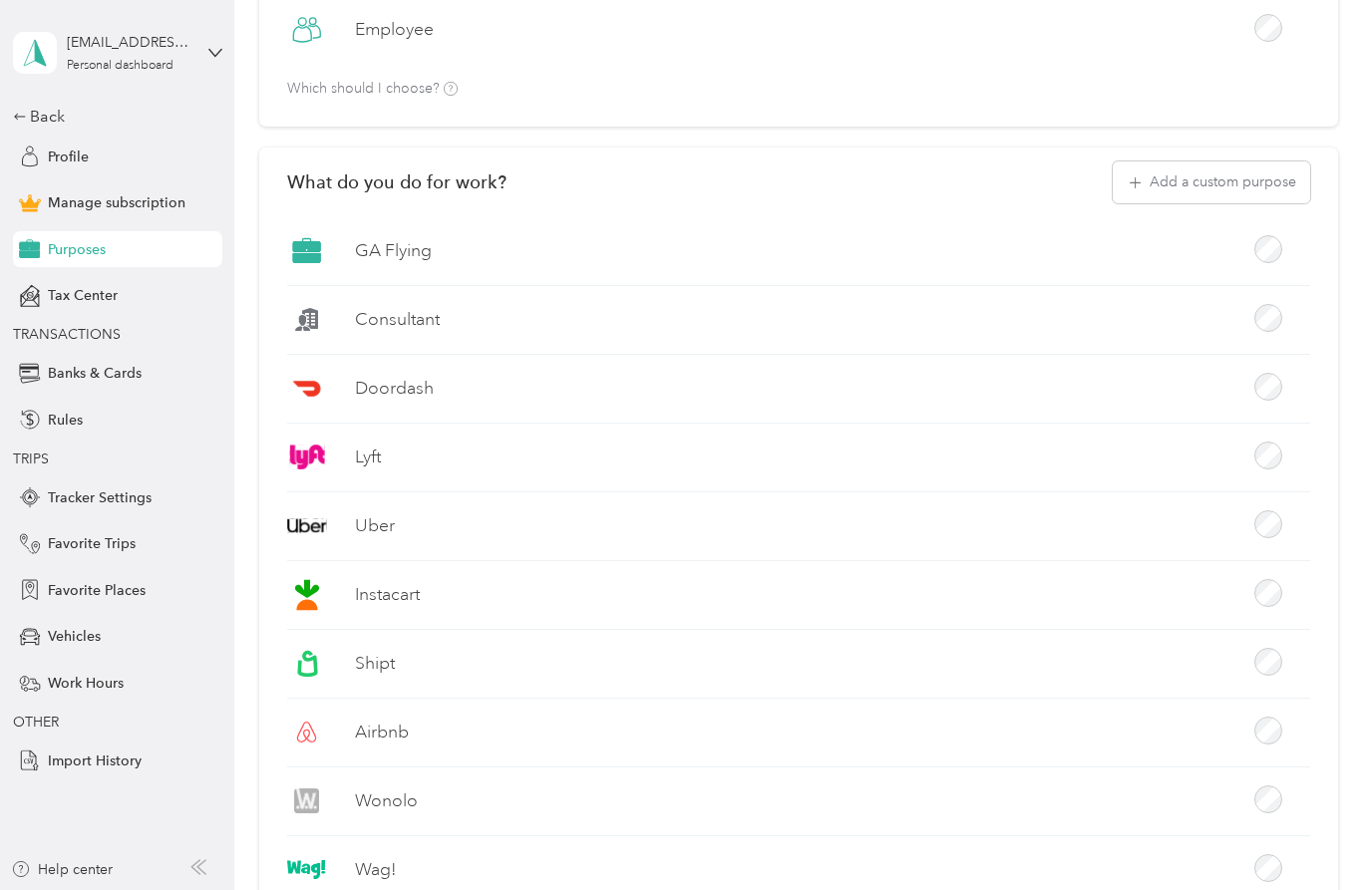 scroll, scrollTop: 300, scrollLeft: 0, axis: vertical 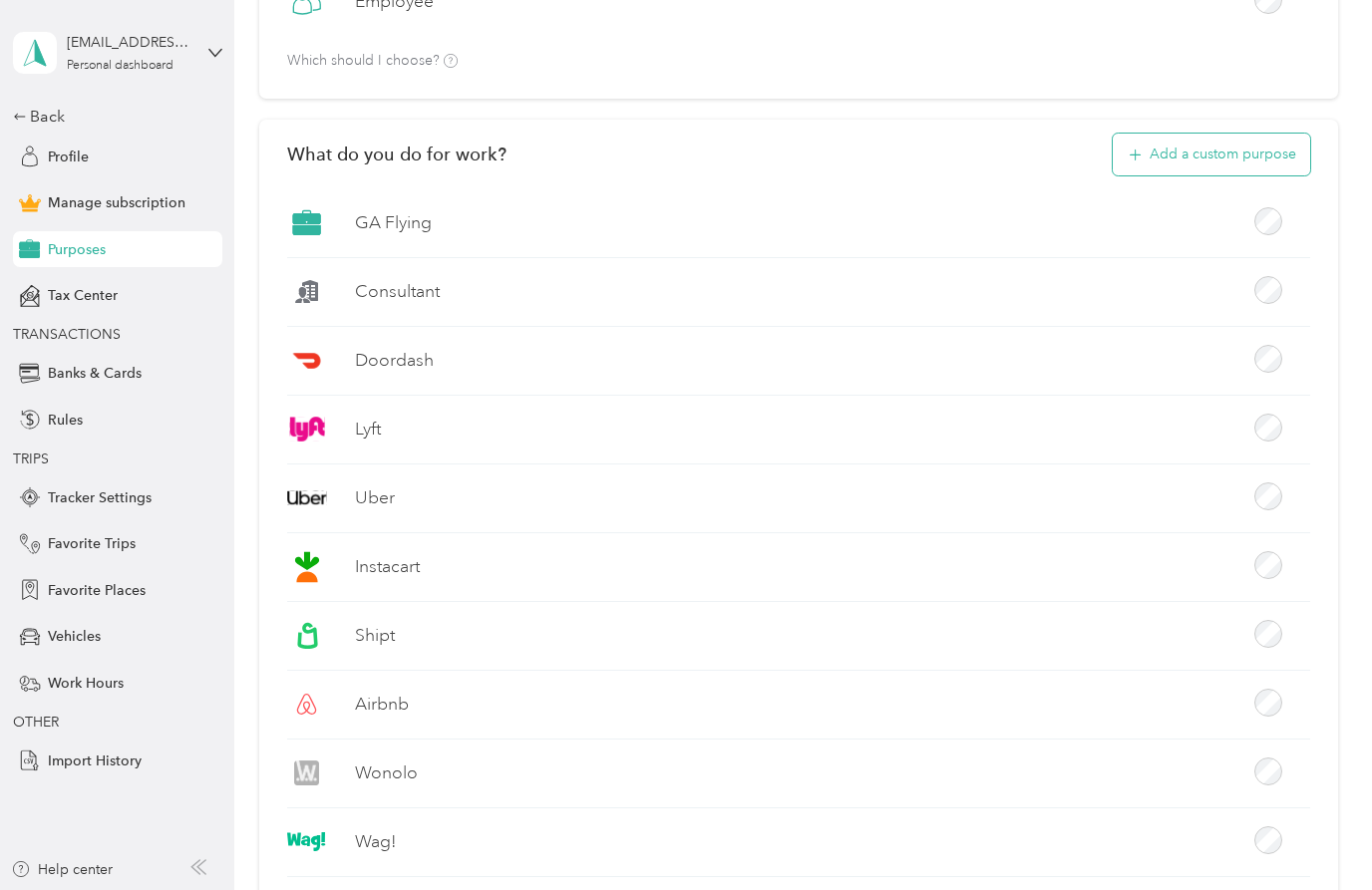 click on "Add a custom purpose" at bounding box center [1211, 154] 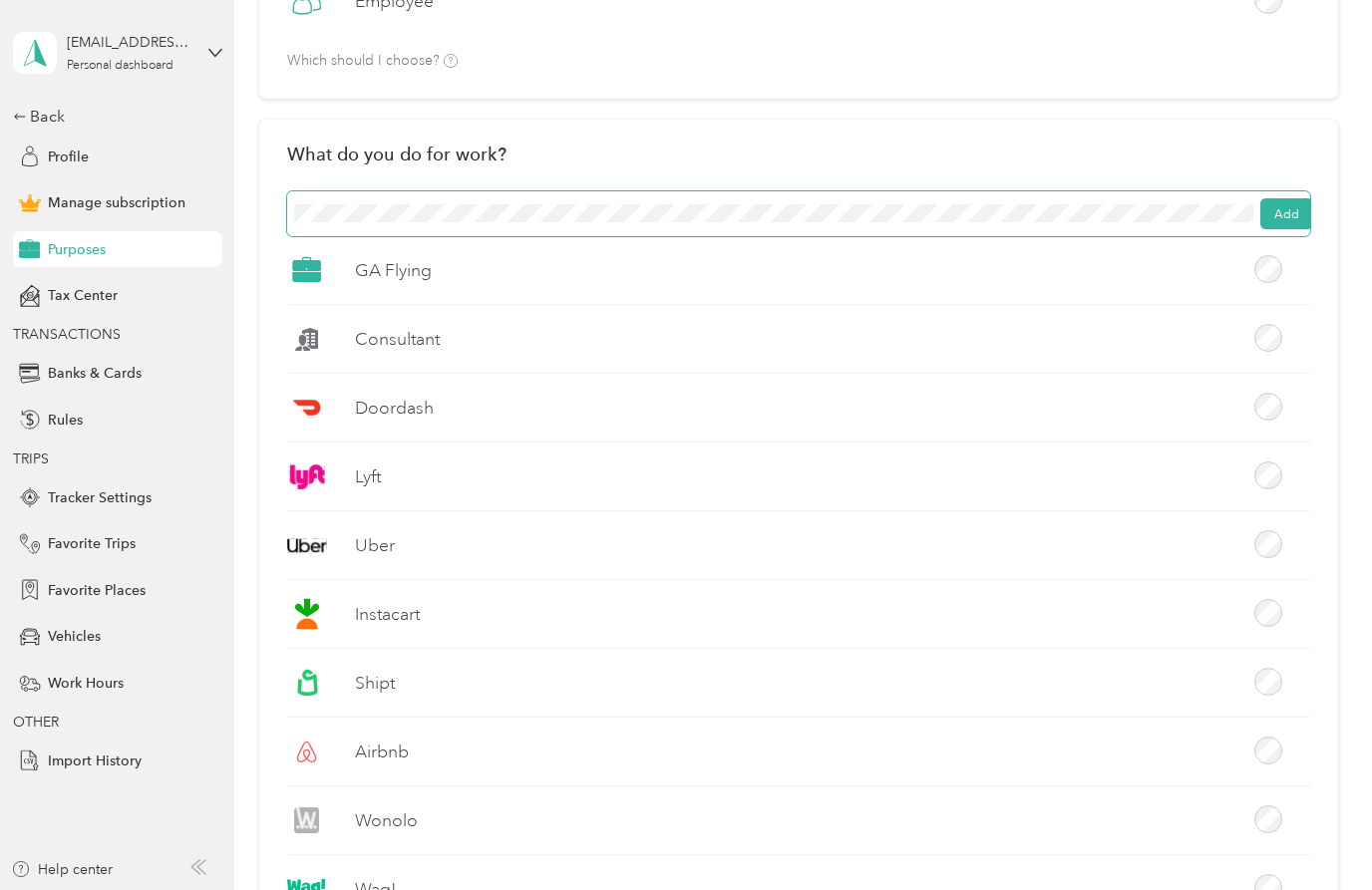 click on "Save" at bounding box center (1309, -206) 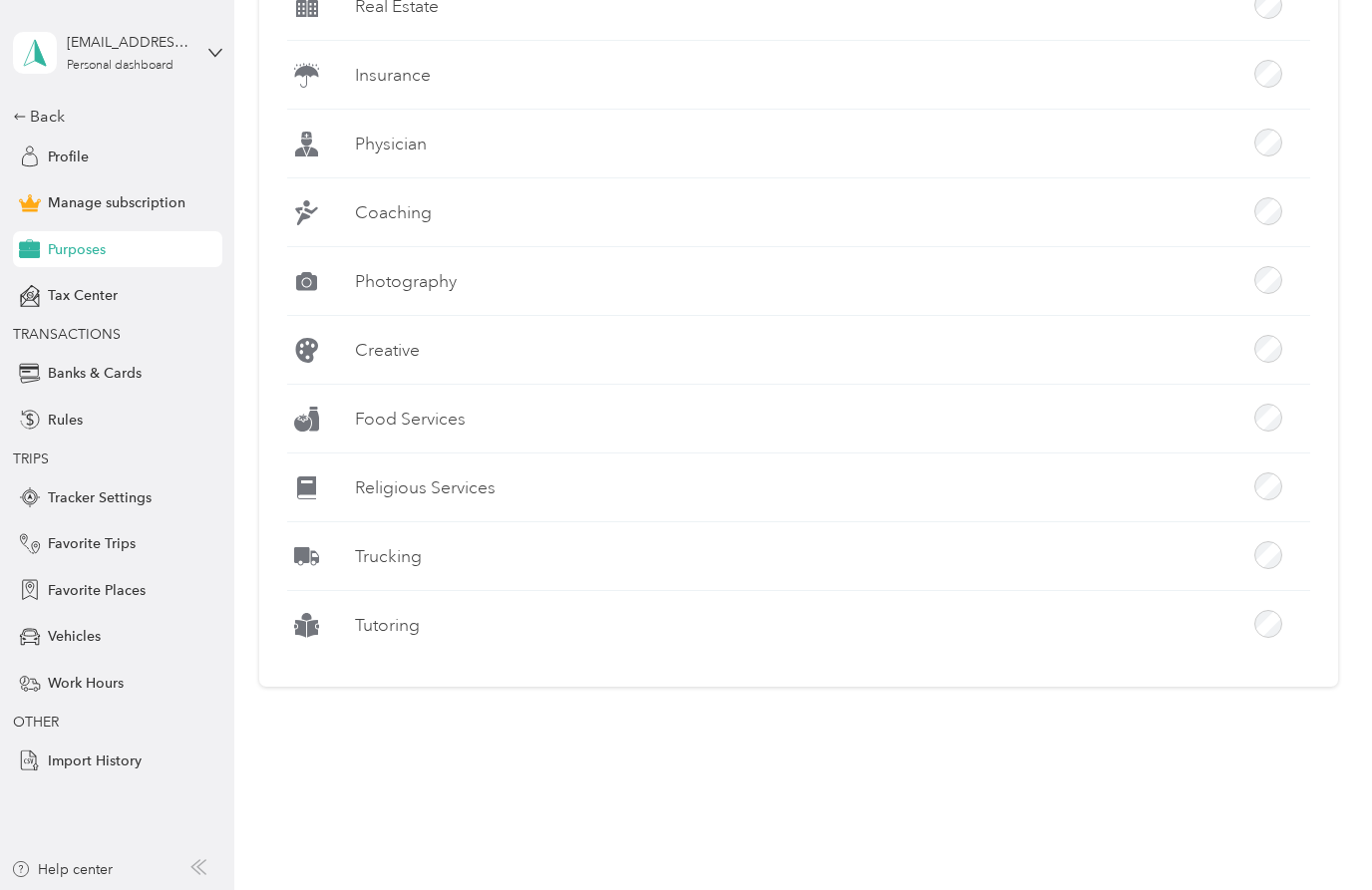 scroll, scrollTop: 1801, scrollLeft: 0, axis: vertical 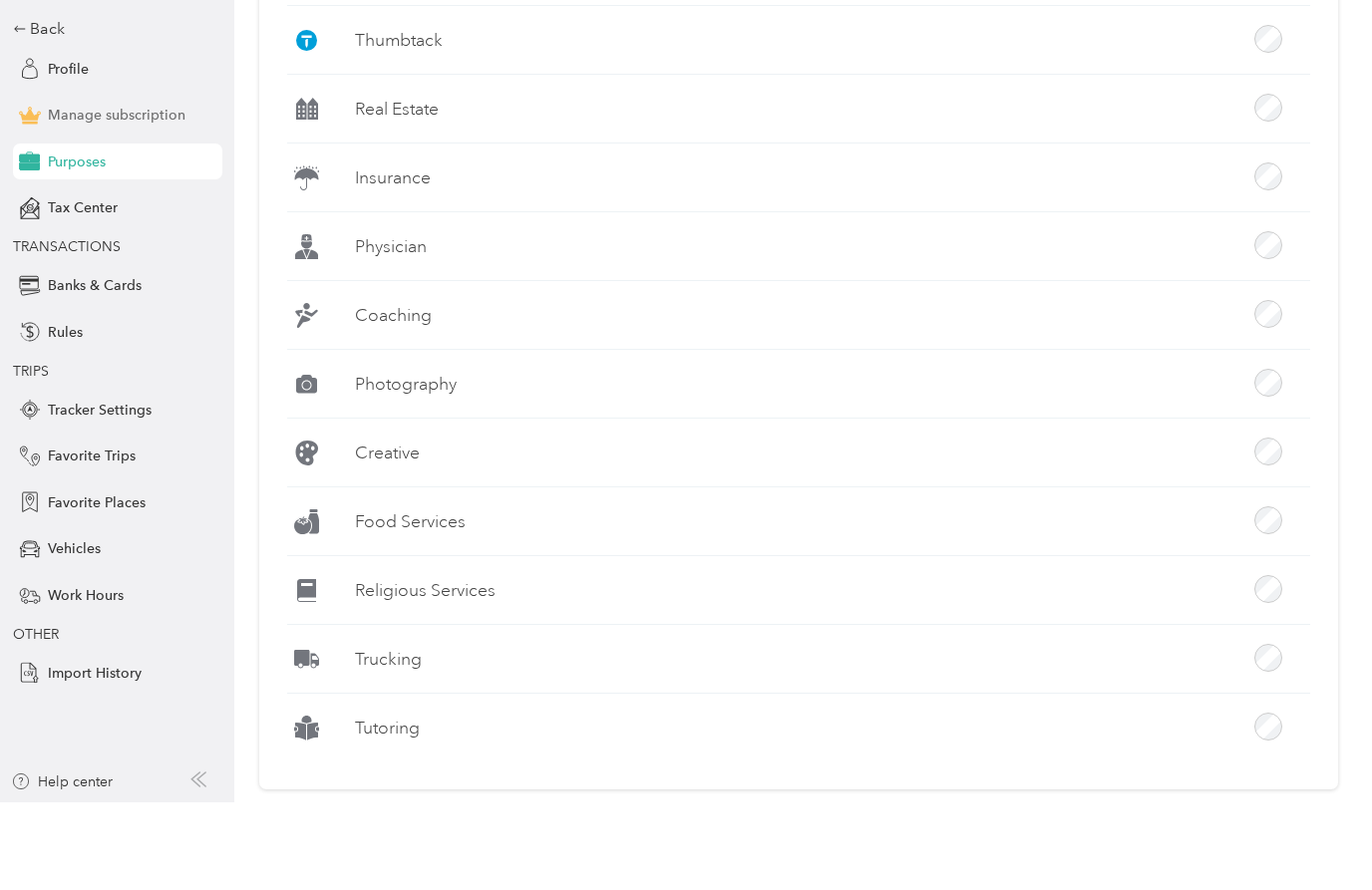 click on "Manage subscription" at bounding box center [117, 202] 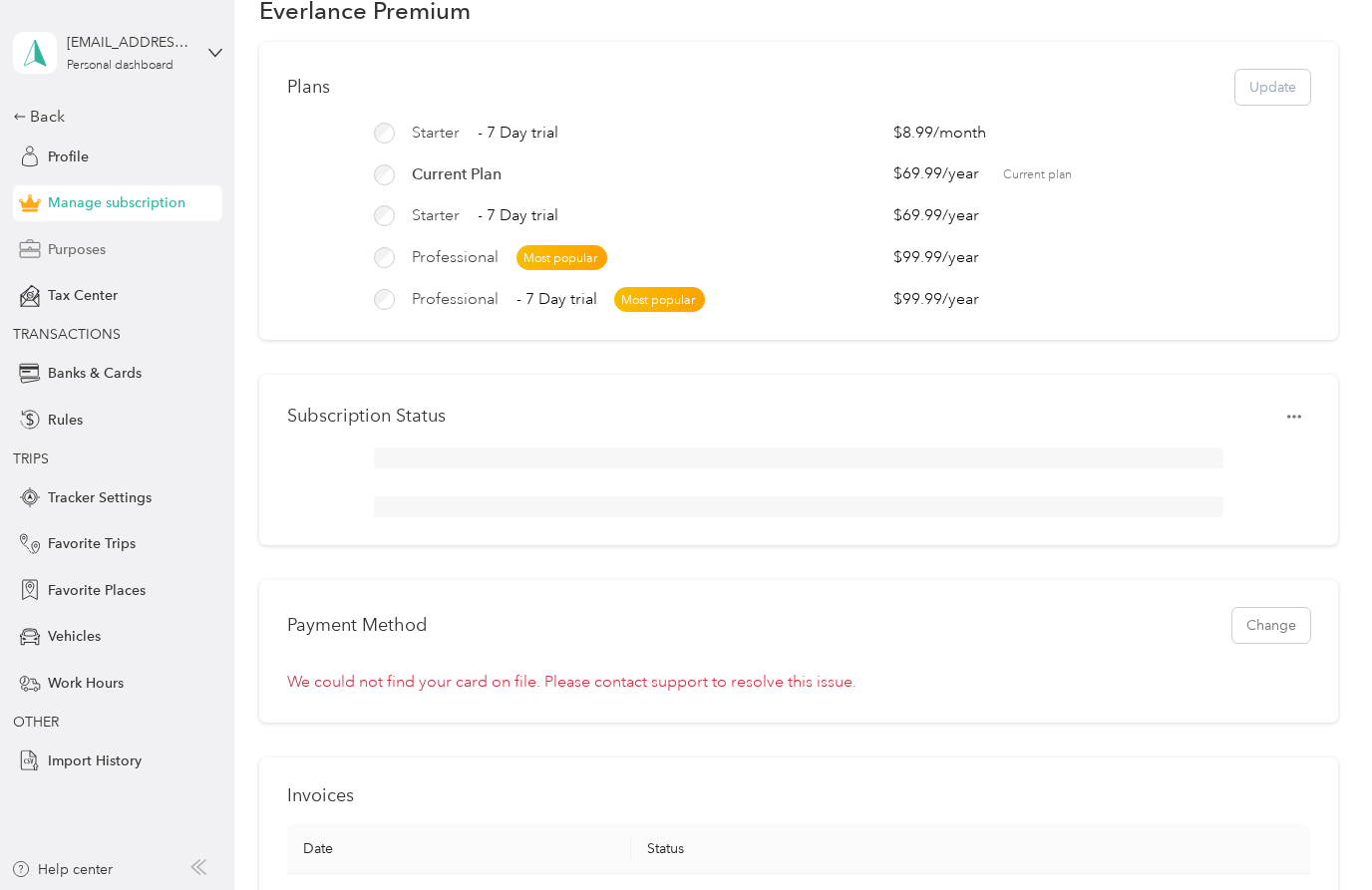 scroll, scrollTop: 88, scrollLeft: 0, axis: vertical 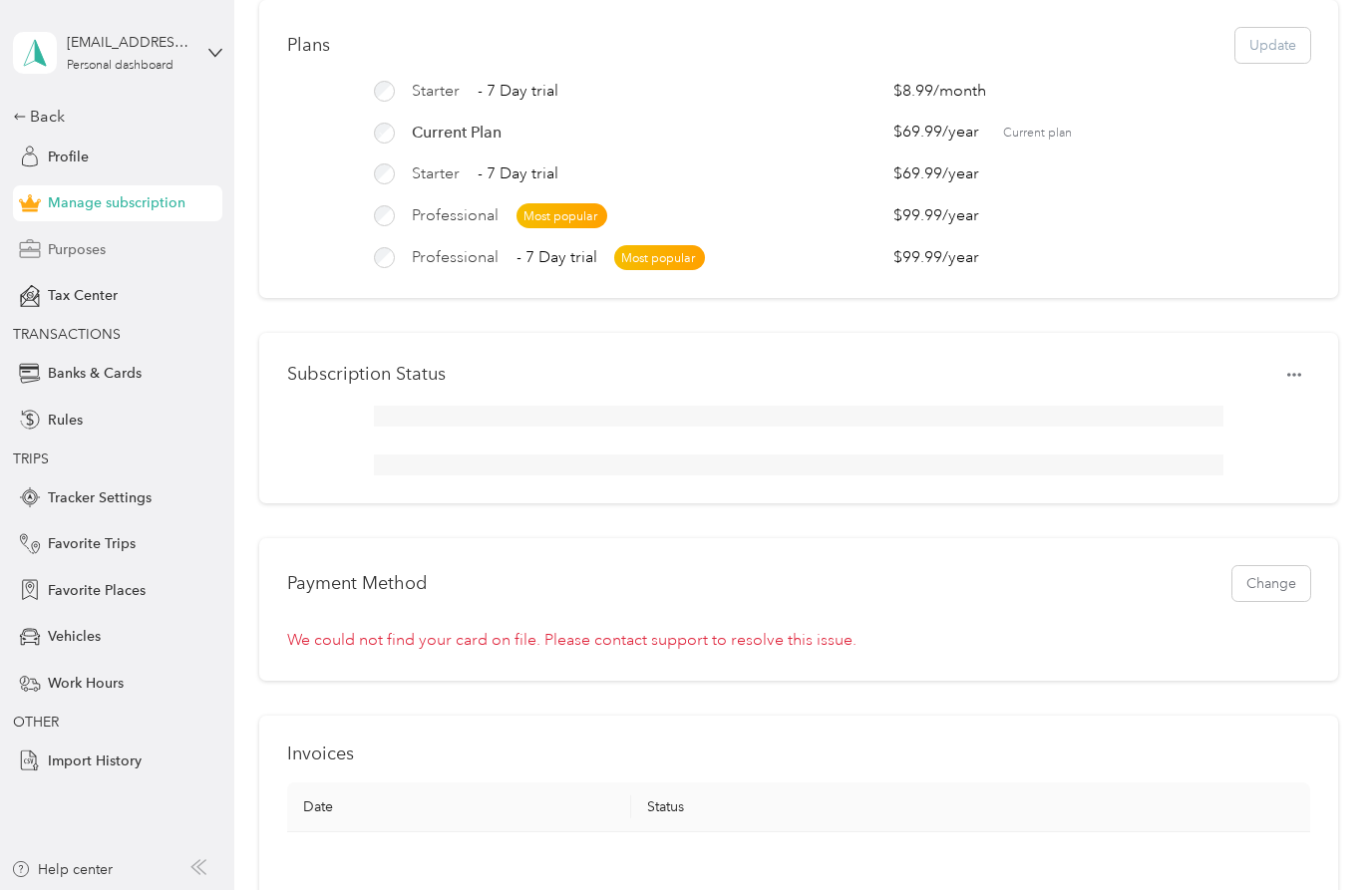 click on "Purposes" at bounding box center (77, 249) 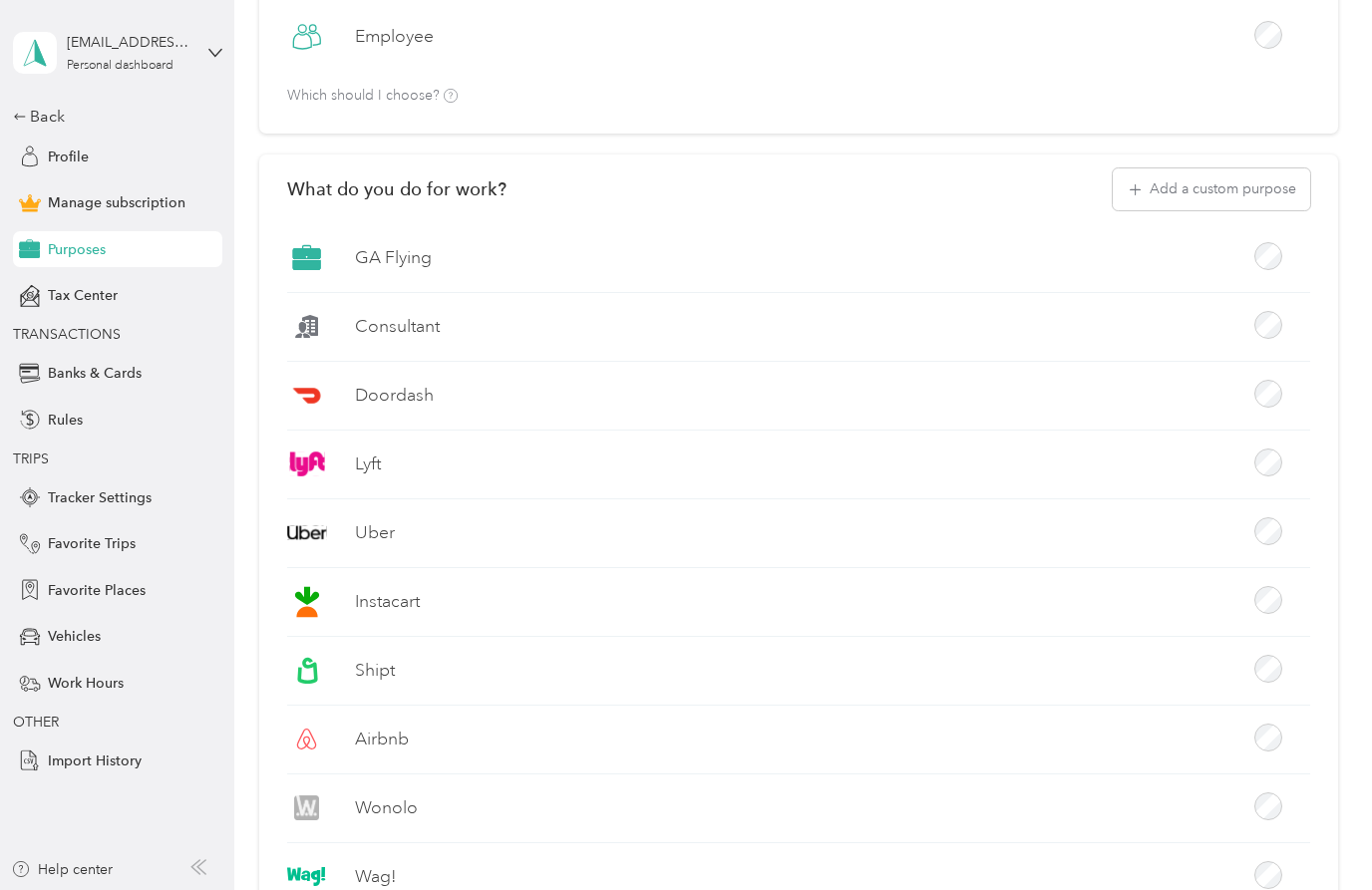 scroll, scrollTop: 284, scrollLeft: 0, axis: vertical 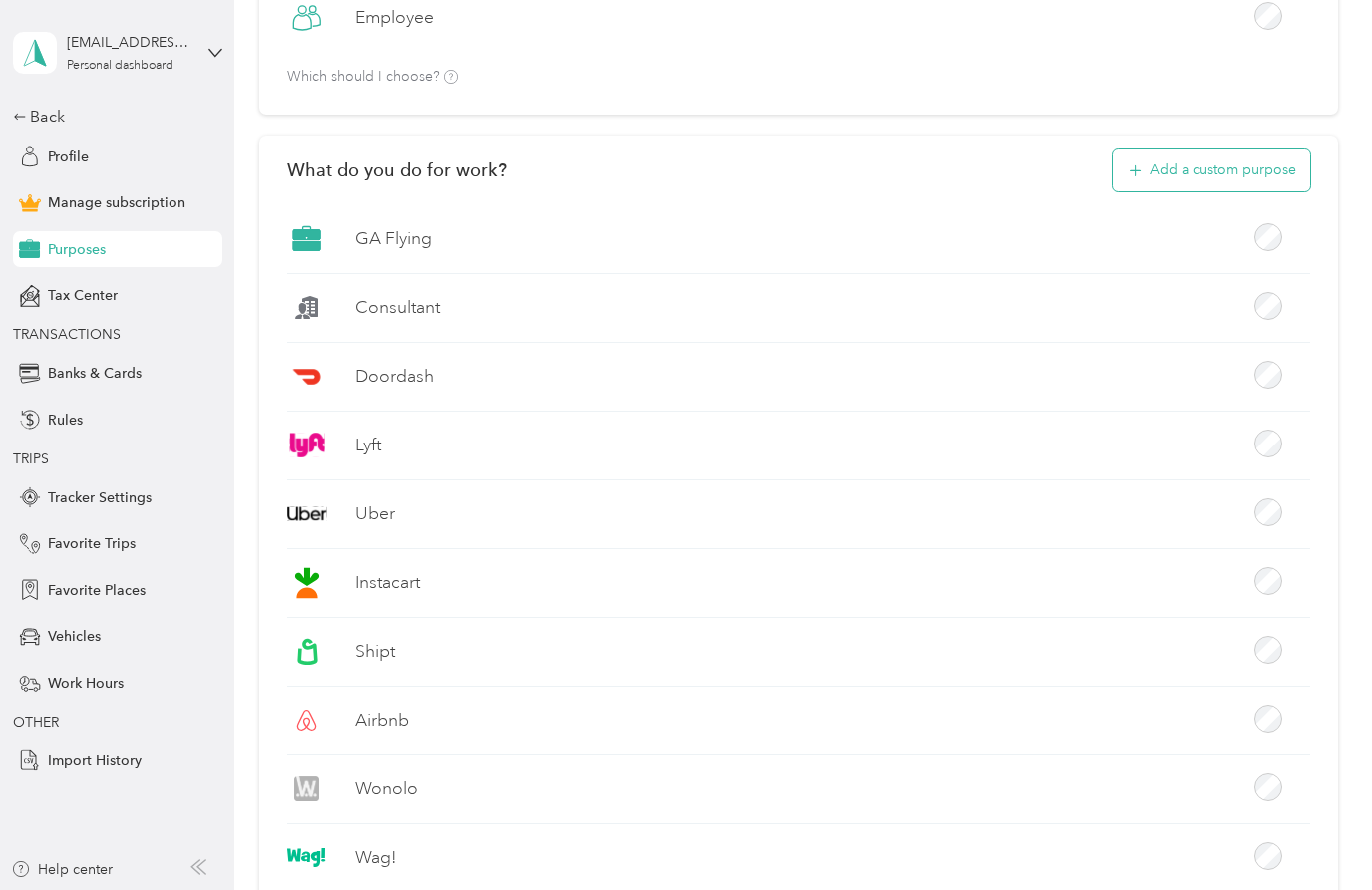 click on "Add a custom purpose" at bounding box center (1211, 170) 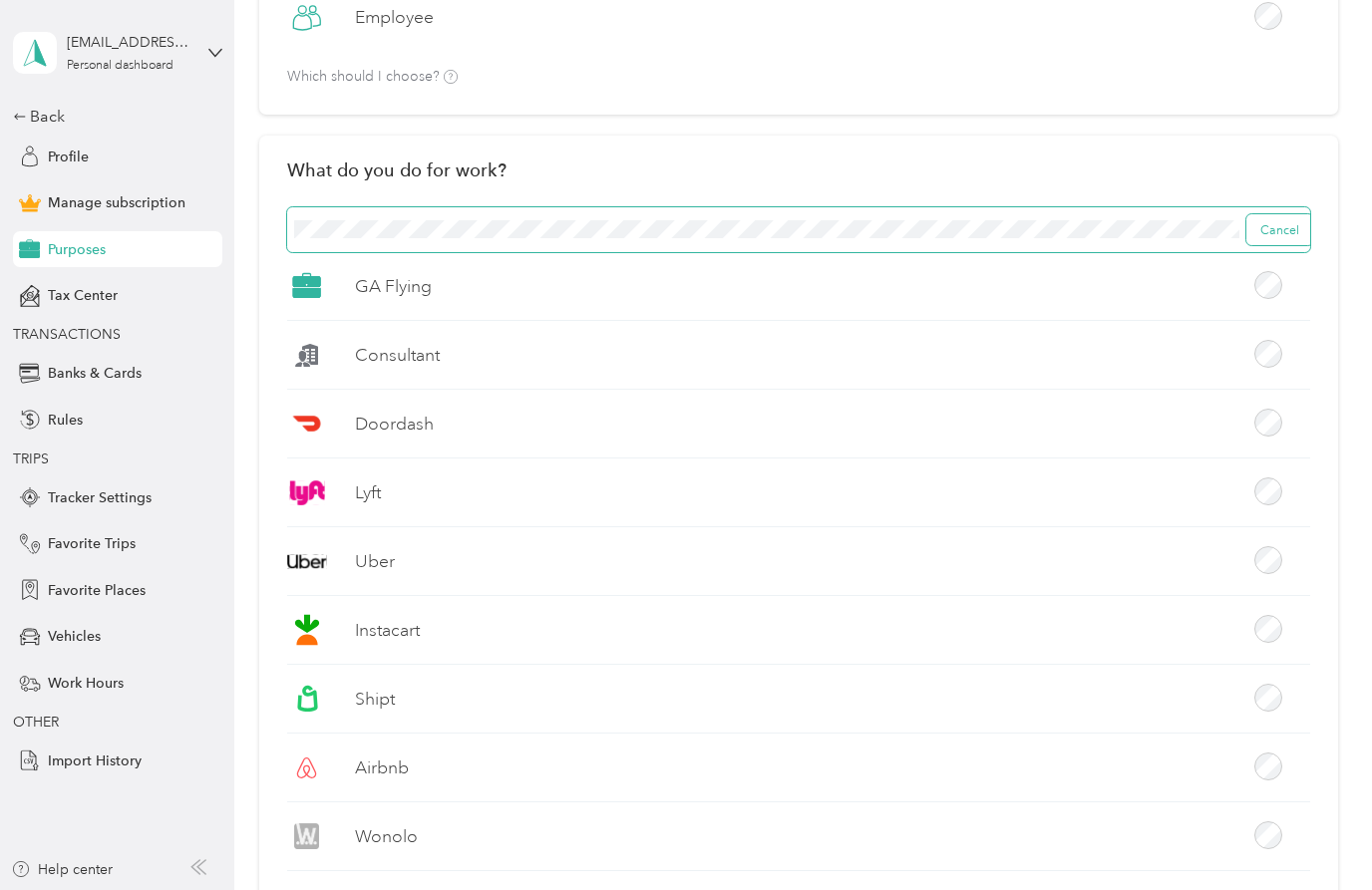 click on "Cancel" at bounding box center (1279, 230) 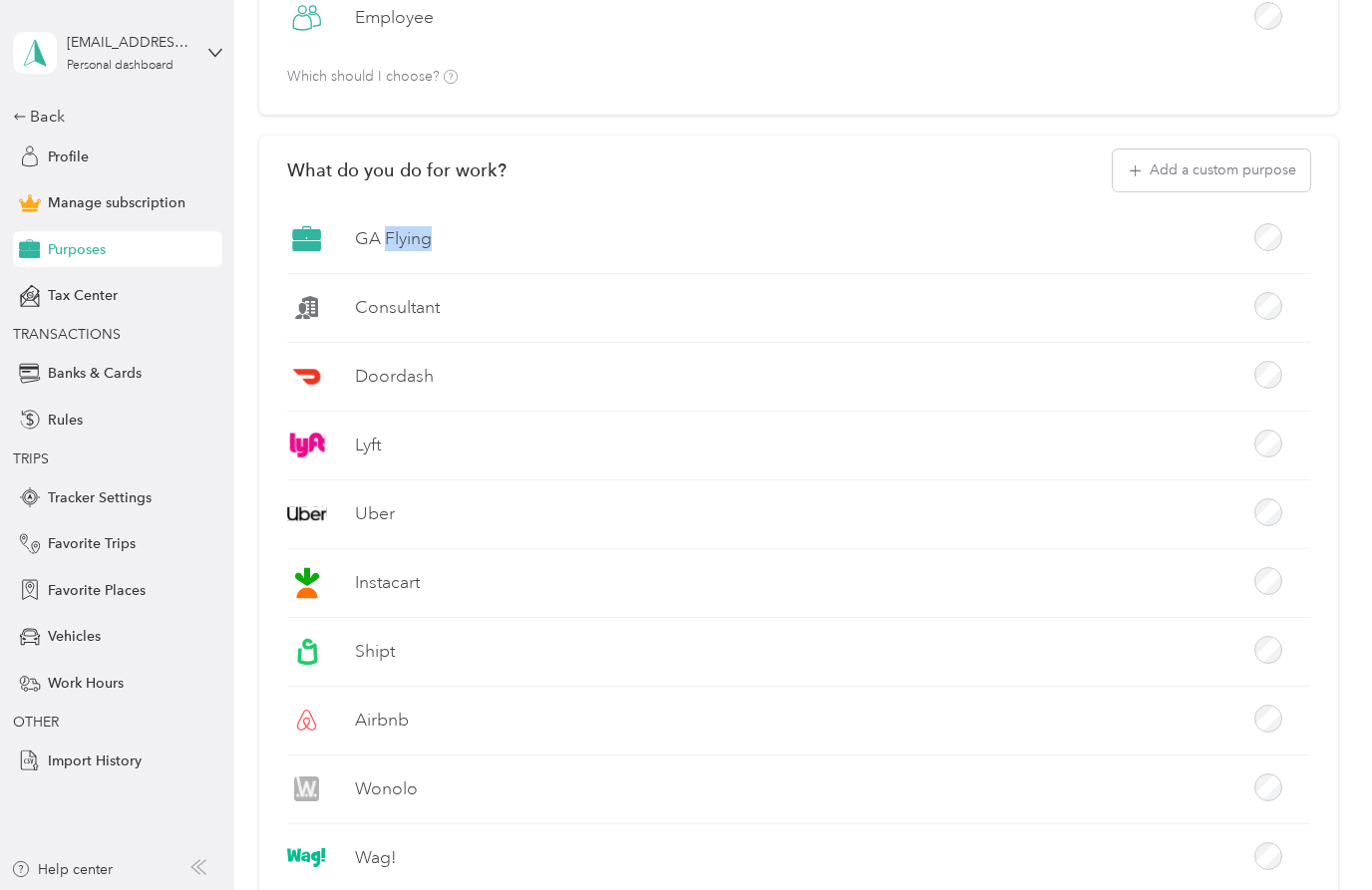 click on "GA Flying" at bounding box center [799, 246] 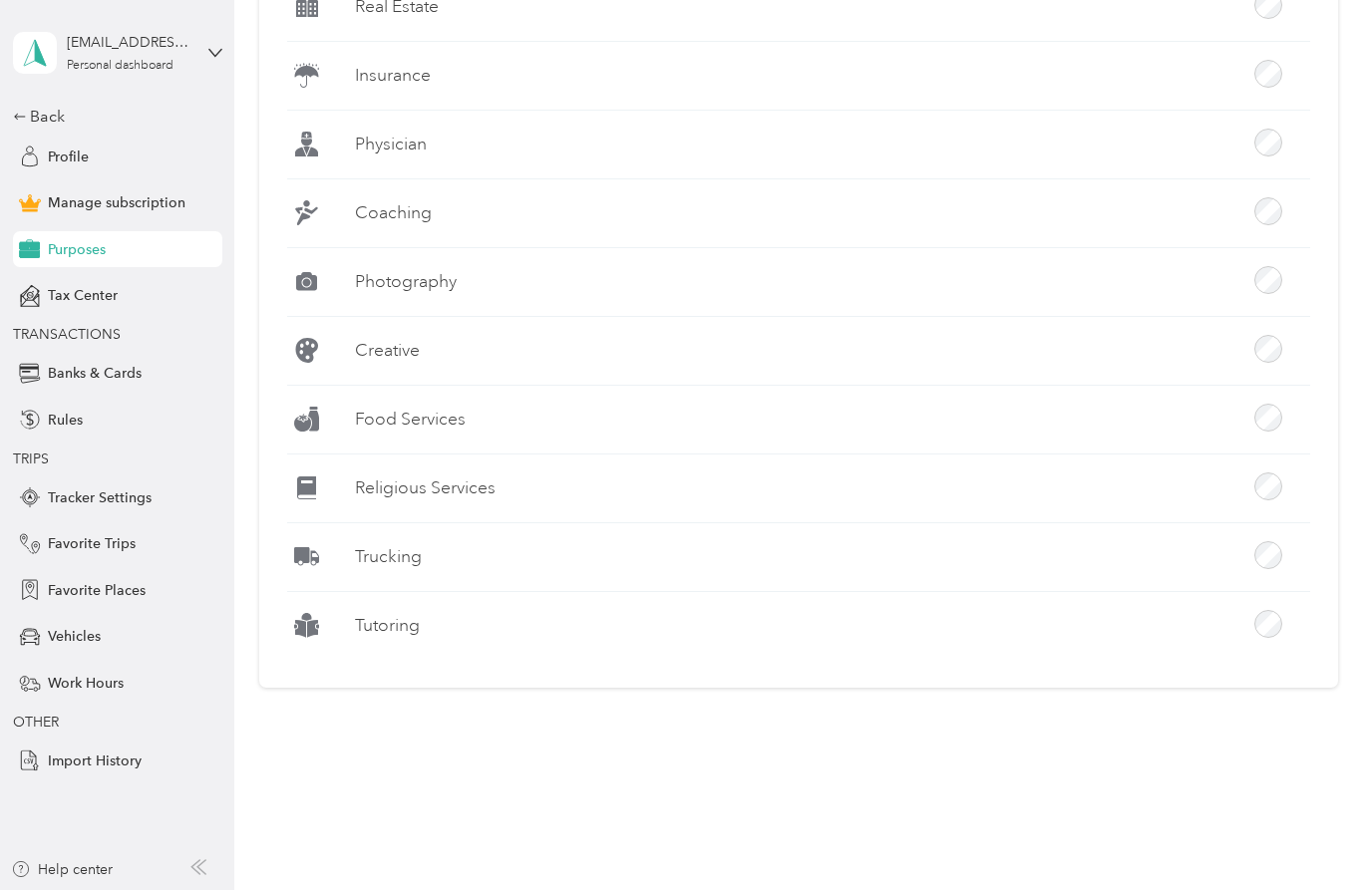 scroll, scrollTop: 1753, scrollLeft: 0, axis: vertical 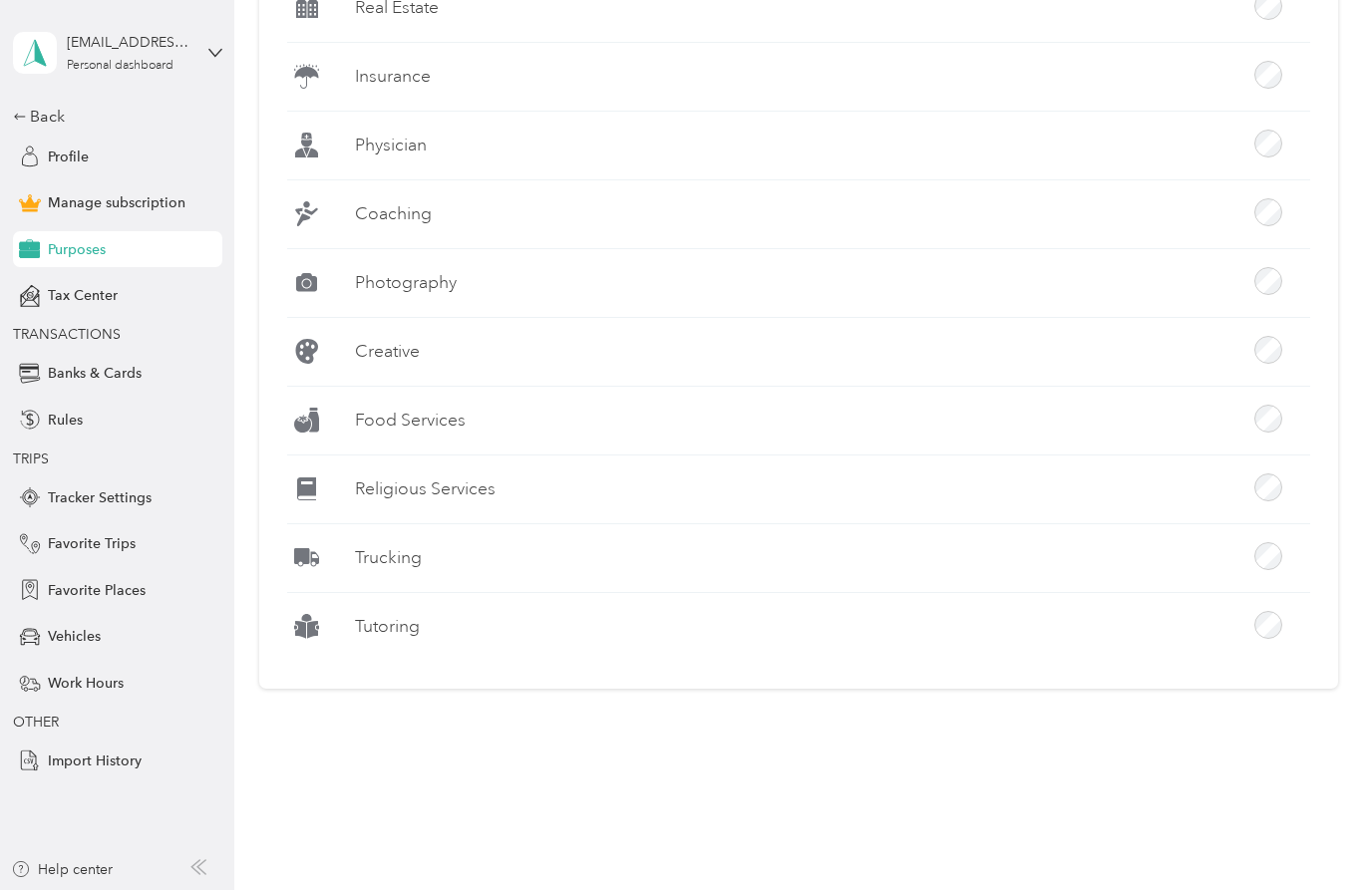 click on "Home Settings Work Purposes Purposes Save What is your work status? [DEMOGRAPHIC_DATA] Employee Which should I choose?   What do you do for work? Add a custom purpose GA Flying Consultant Doordash Lyft Uber Instacart Shipt Airbnb Wonolo Wag! Taskrabbit Grubhub Favor Amazon Flex GoPuff Postmates Tax Pro Thumbtack   Real Estate Insurance Physician Coaching Photography Creative Food Services Religious Services Trucking Tutoring" at bounding box center [798, -468] 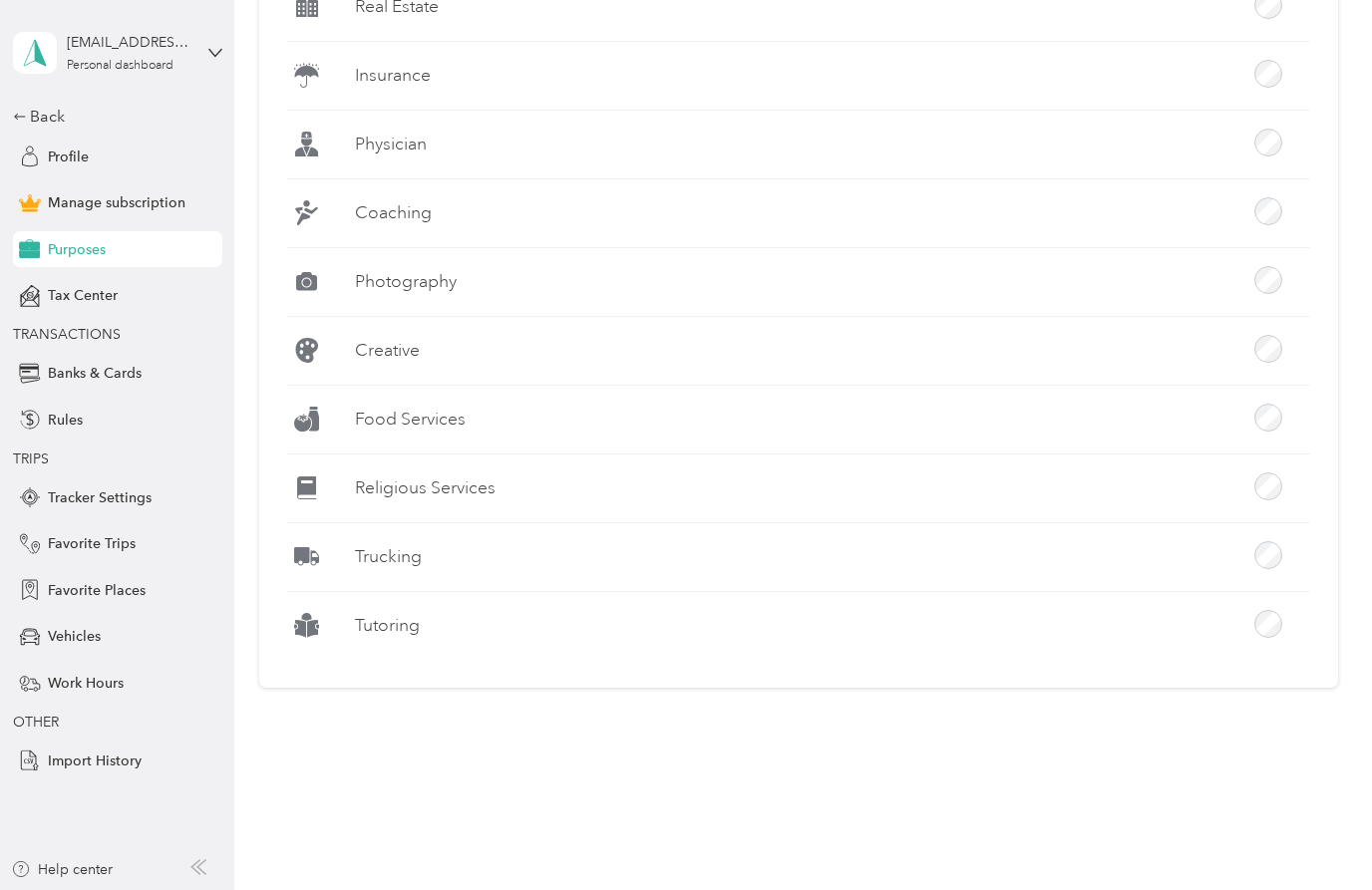 scroll, scrollTop: 1753, scrollLeft: 0, axis: vertical 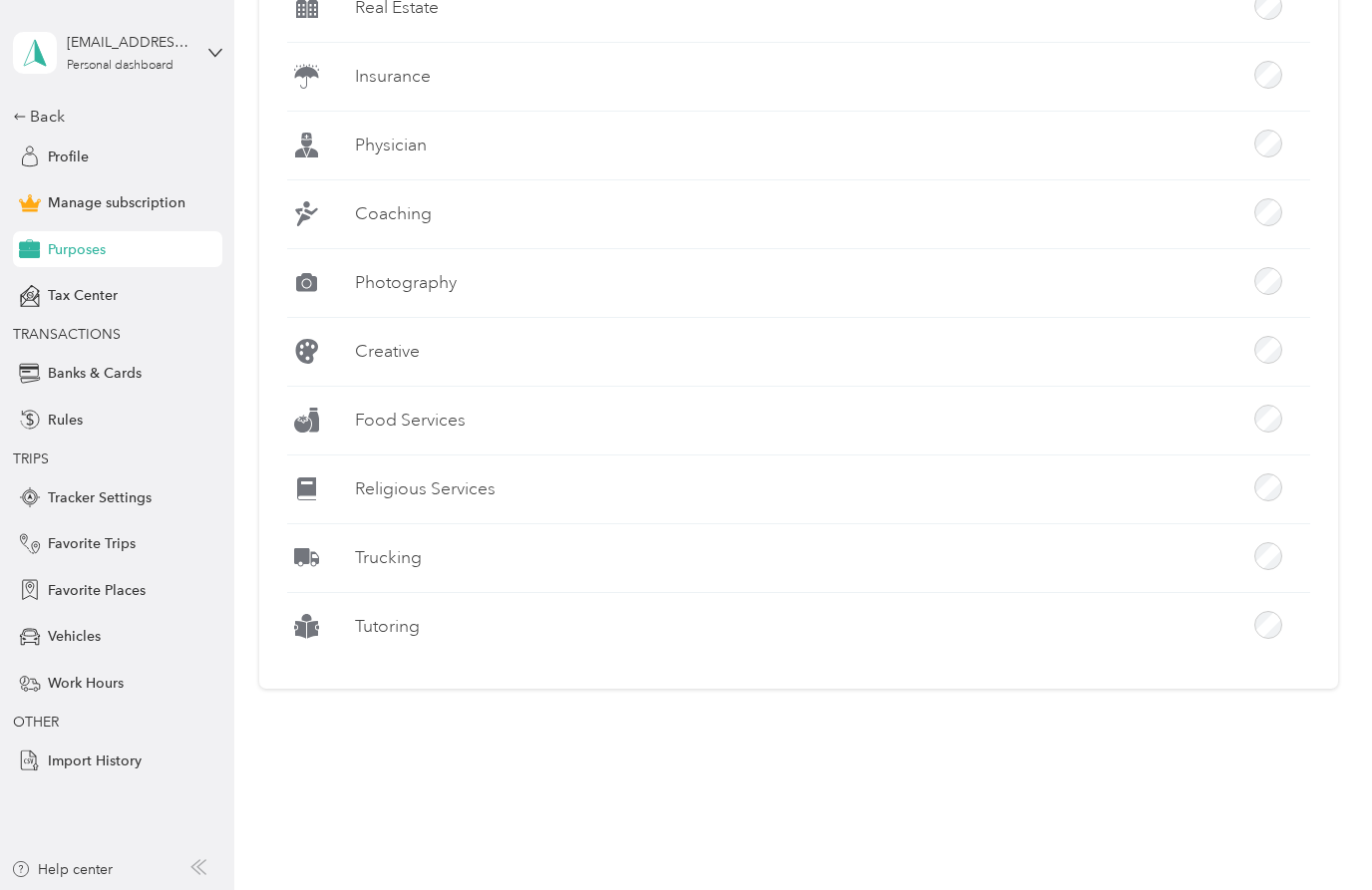 click on "Home Settings Work Purposes Purposes Save What is your work status? [DEMOGRAPHIC_DATA] Employee Which should I choose?   What do you do for work? Add a custom purpose GA Flying Consultant Doordash Lyft Uber Instacart Shipt Airbnb Wonolo Wag! Taskrabbit Grubhub Favor Amazon Flex GoPuff Postmates Tax Pro Thumbtack   Real Estate Insurance Physician Coaching Photography Creative Food Services Religious Services Trucking Tutoring" at bounding box center (798, -468) 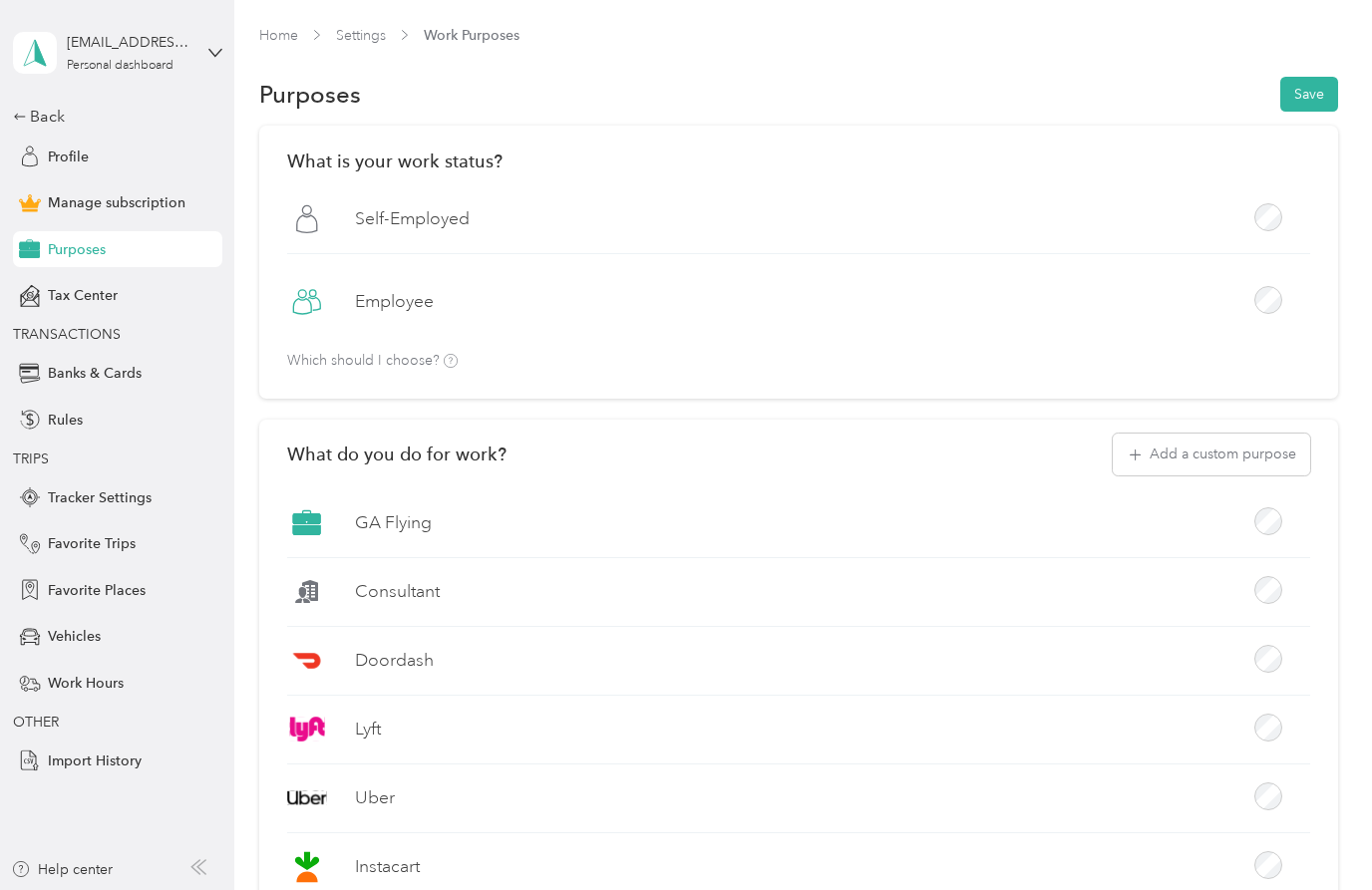 scroll, scrollTop: 0, scrollLeft: 0, axis: both 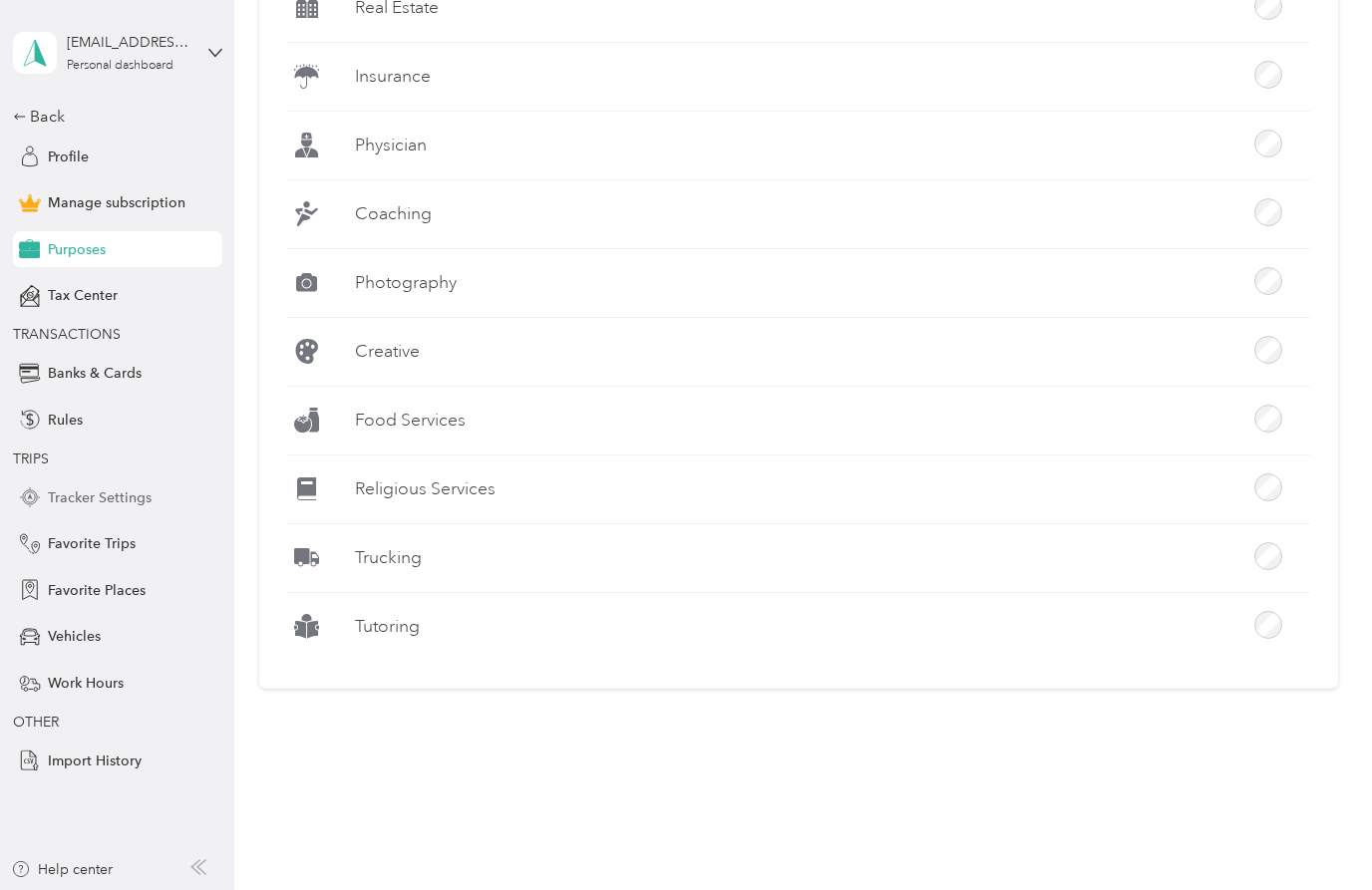 click on "Tracker Settings" at bounding box center (100, 497) 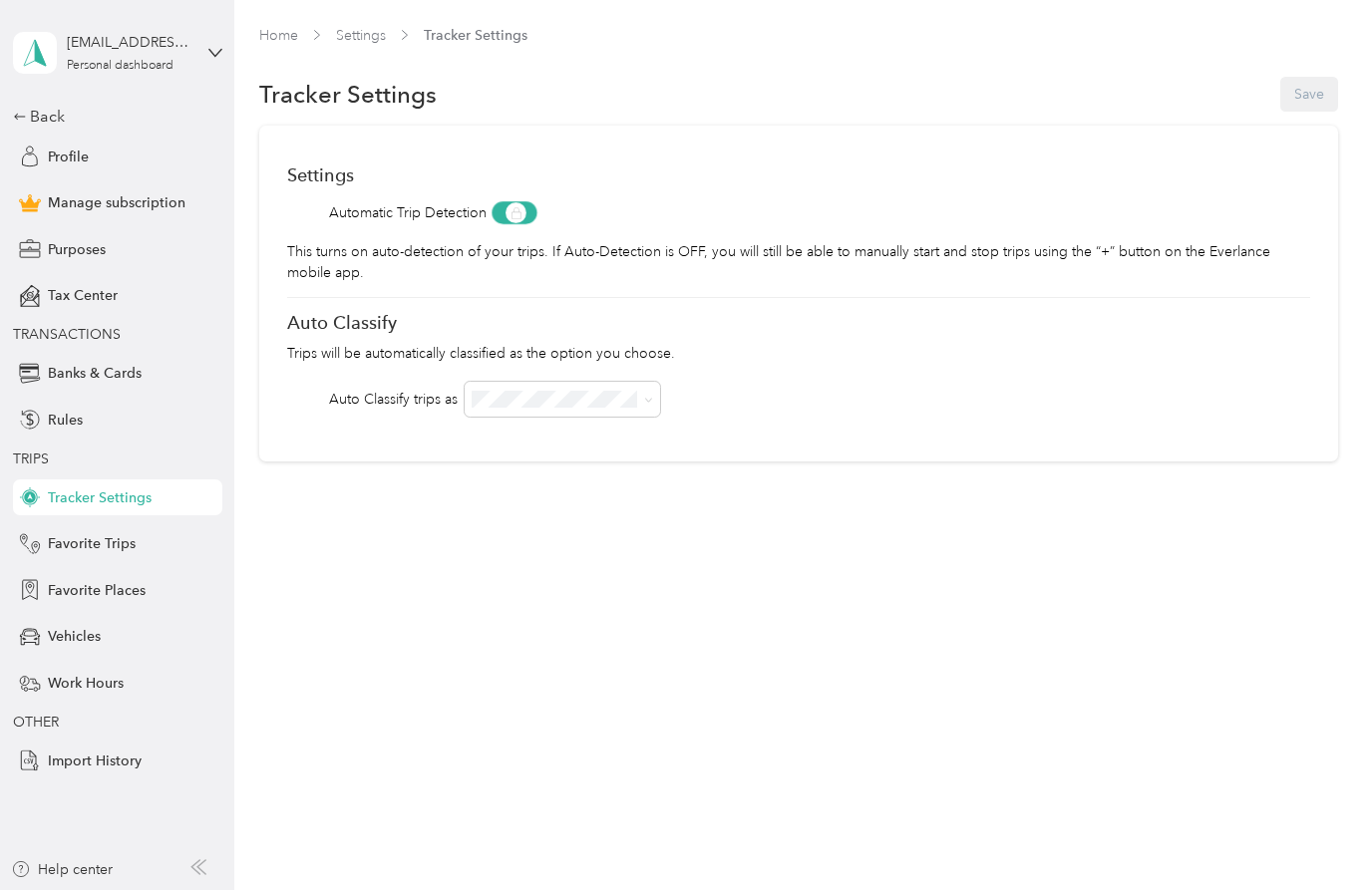 scroll, scrollTop: 0, scrollLeft: 0, axis: both 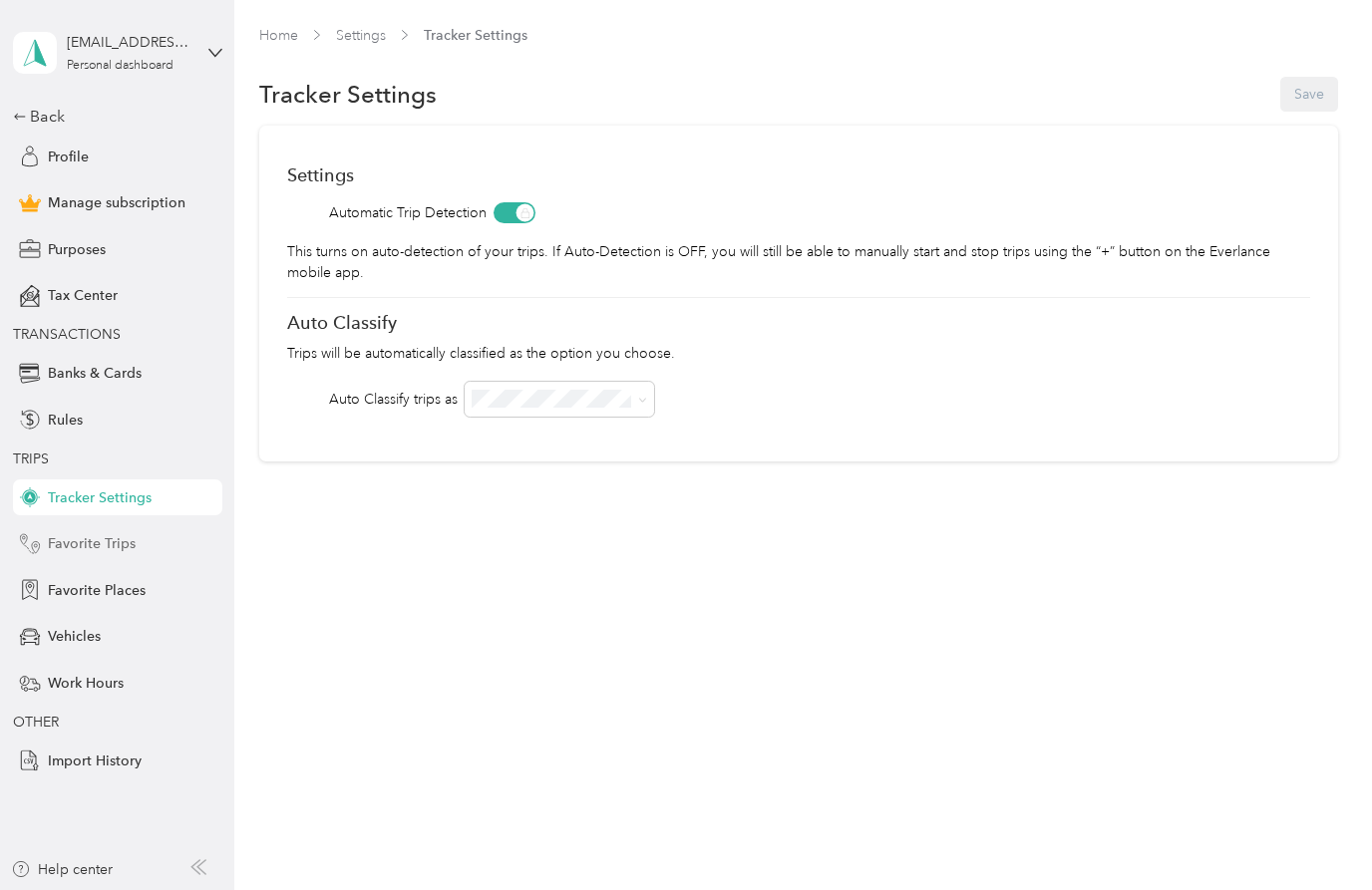 click on "Favorite Trips" at bounding box center (118, 544) 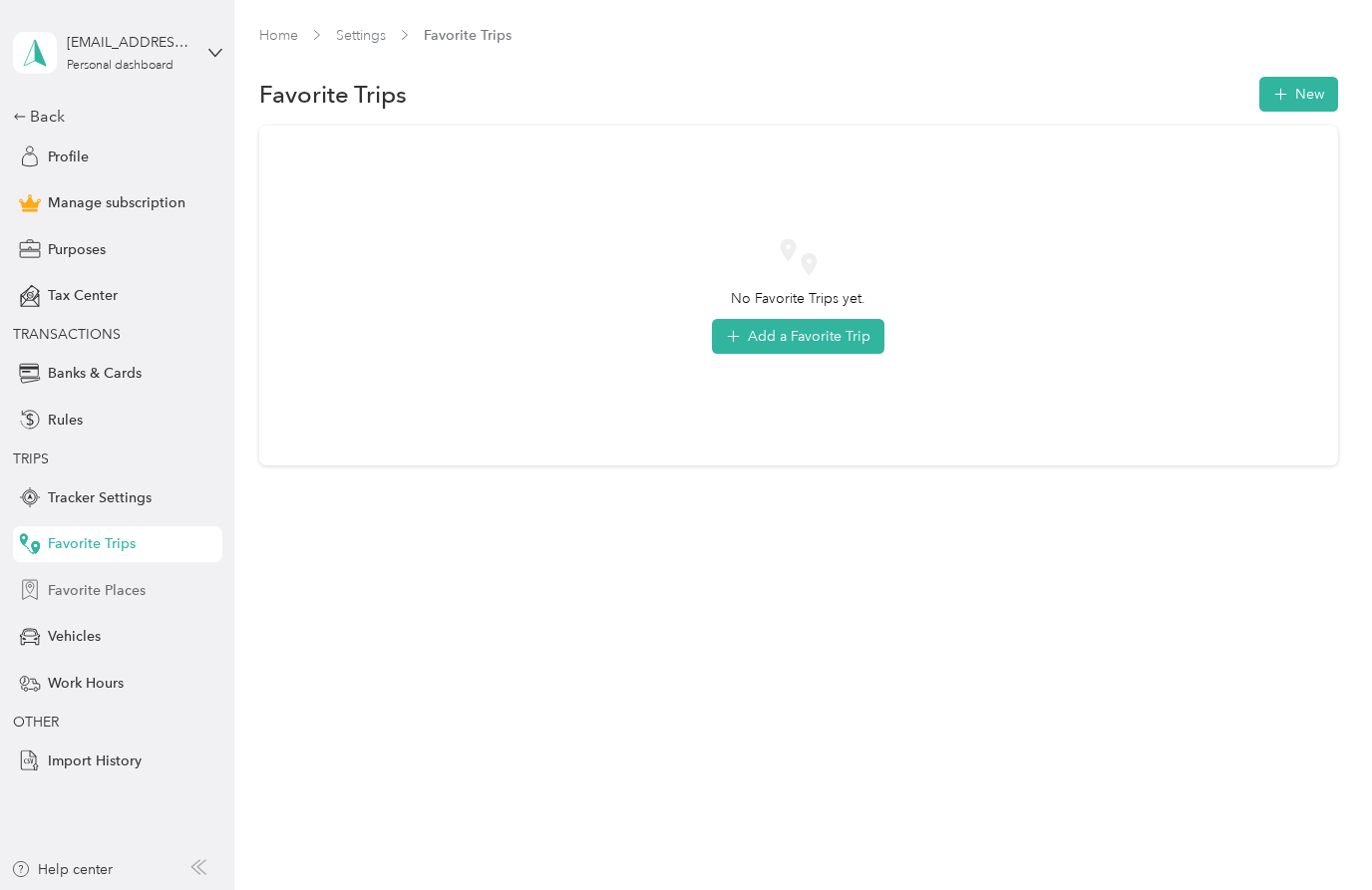 click on "Favorite Places" at bounding box center [97, 590] 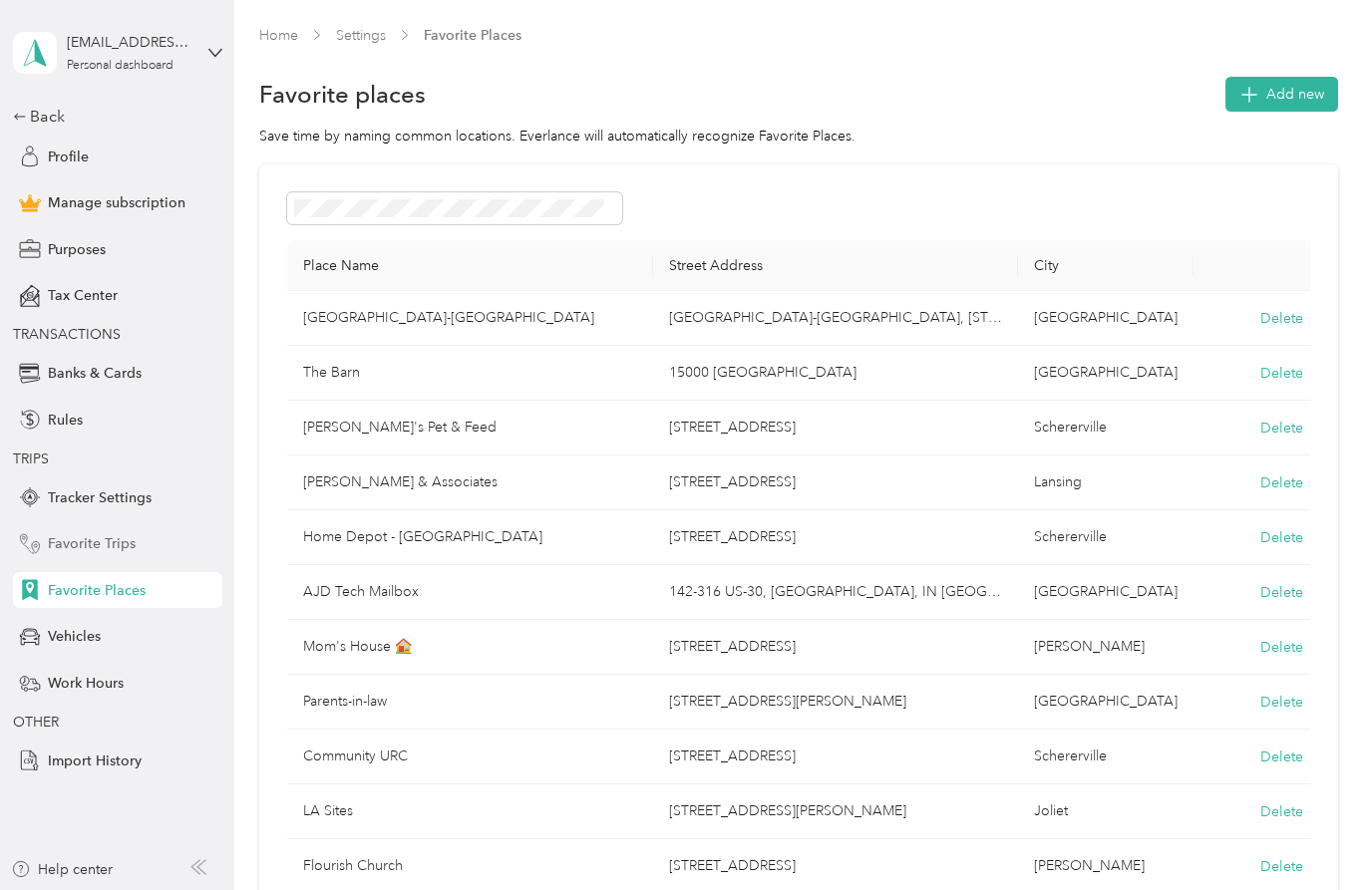 click on "Favorite Trips" at bounding box center (118, 544) 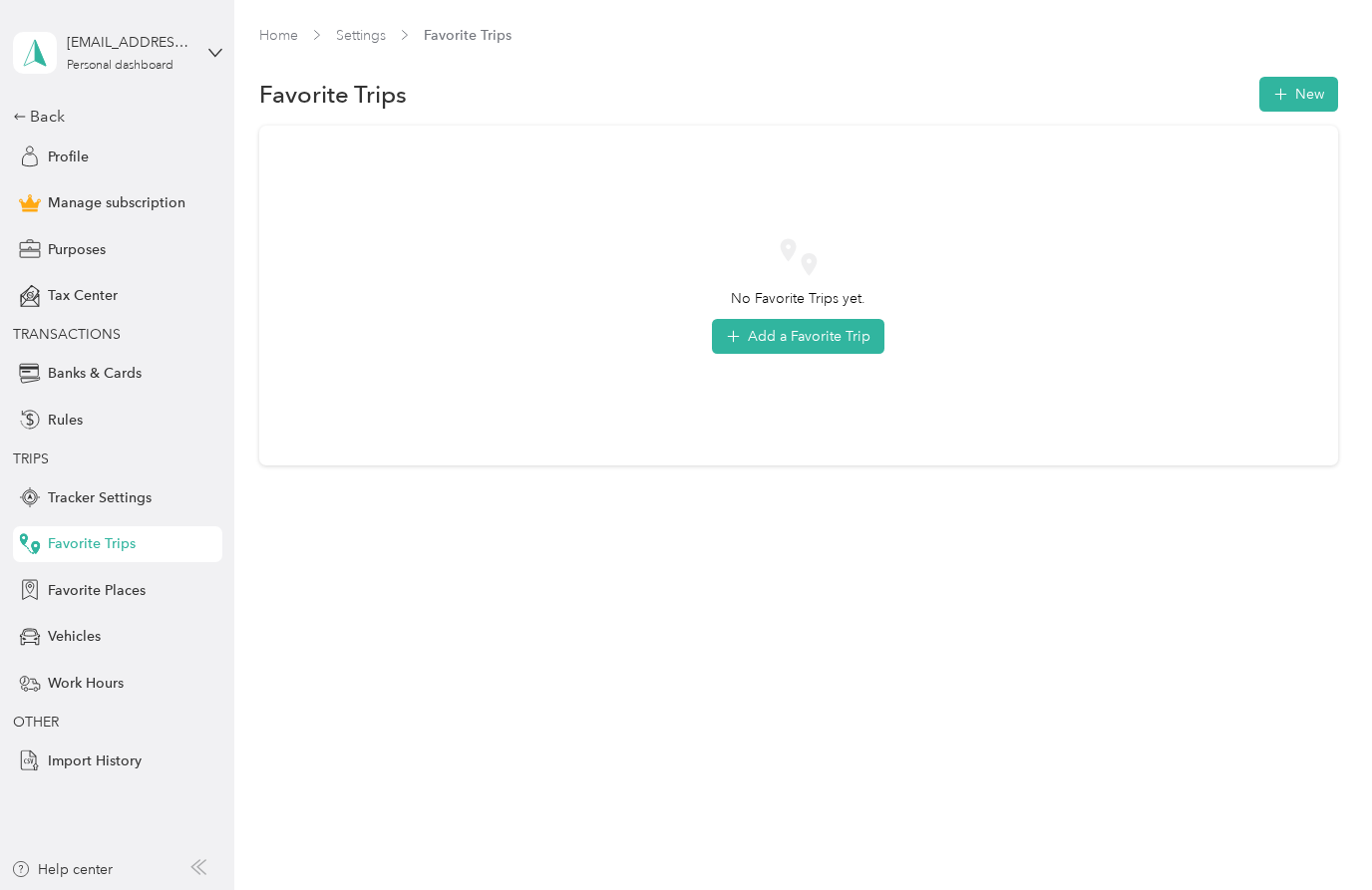 scroll, scrollTop: 0, scrollLeft: 0, axis: both 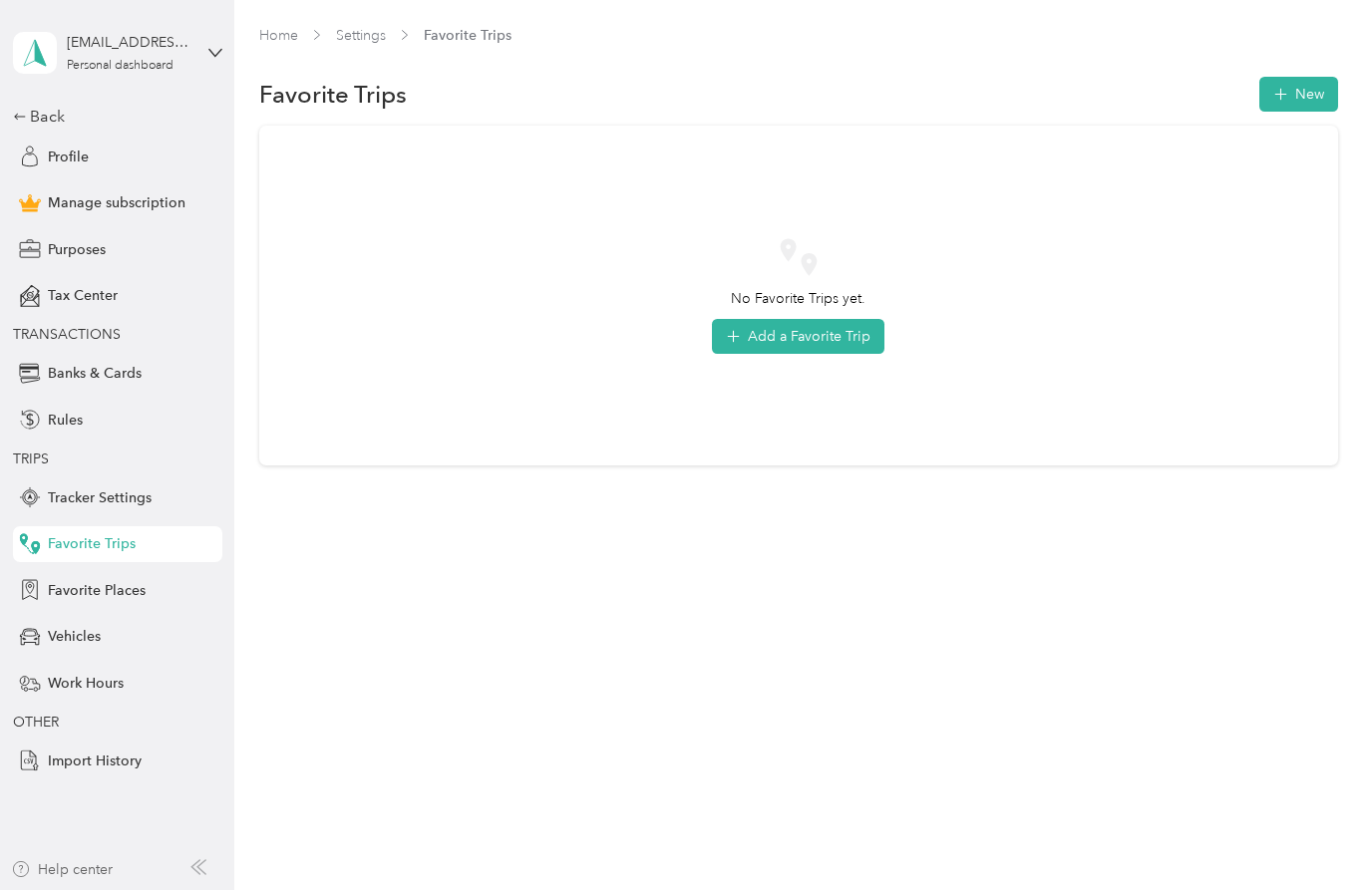 click on "Help center" at bounding box center [62, 869] 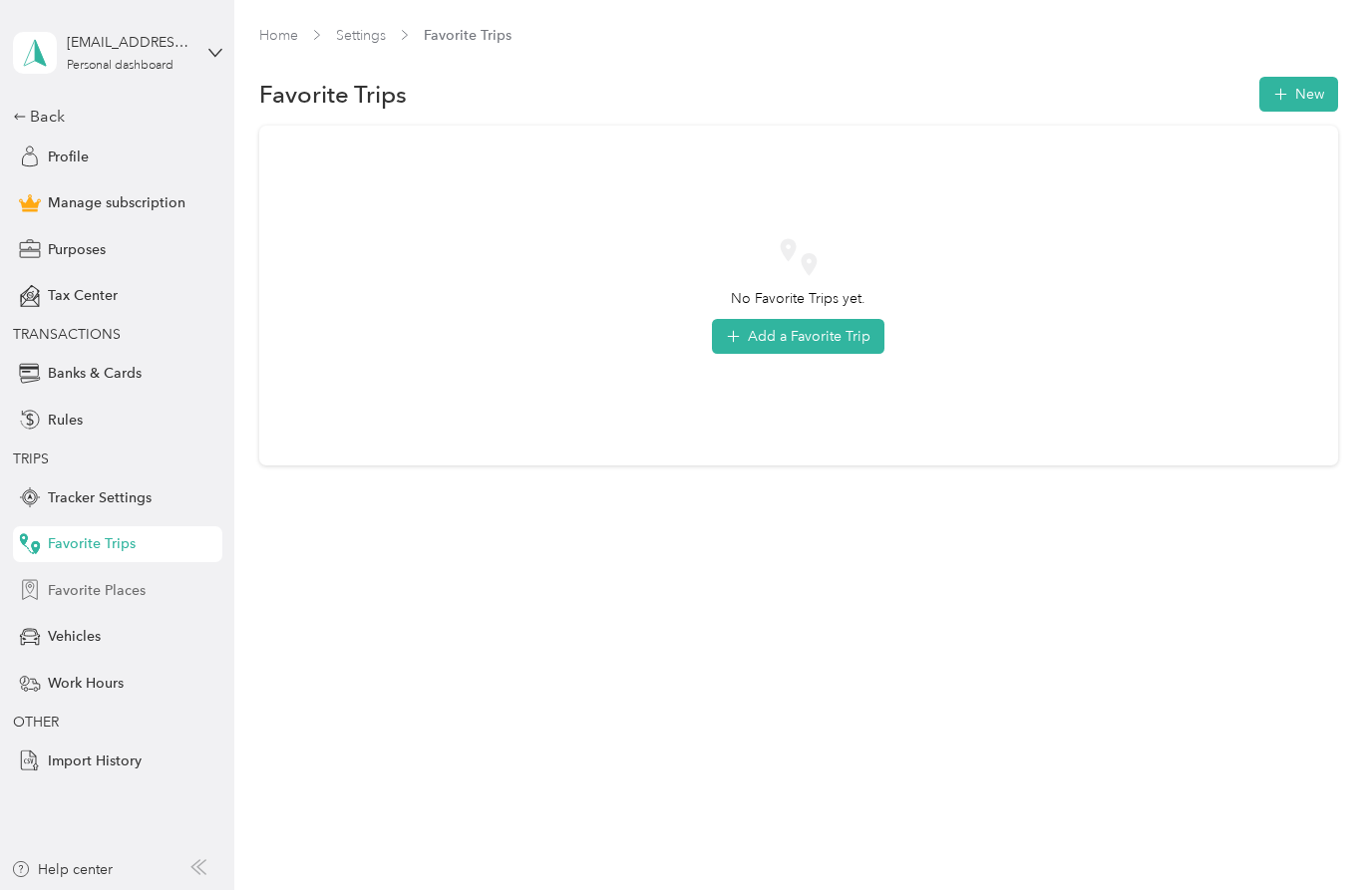 click on "Favorite Places" at bounding box center [97, 590] 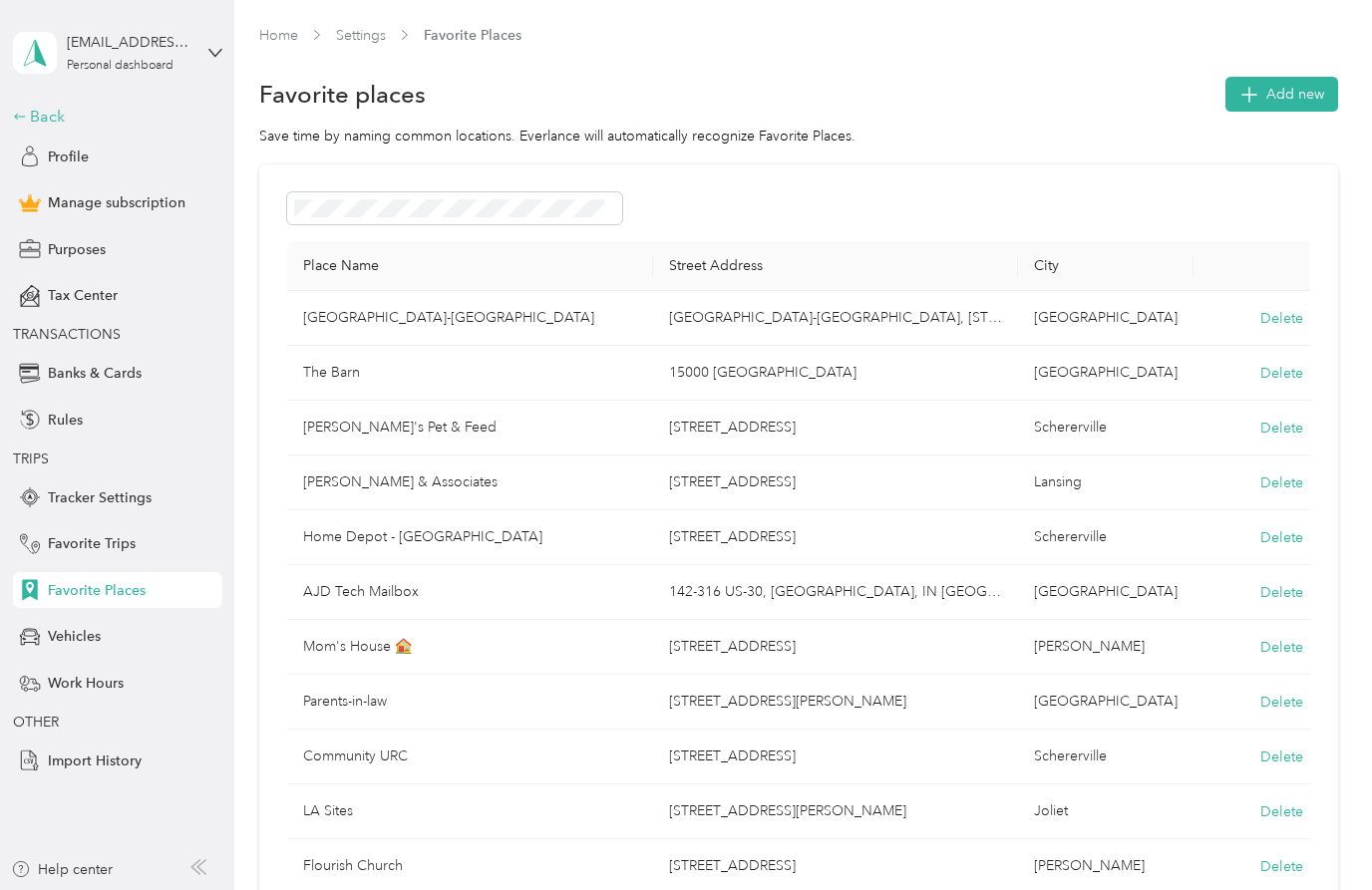 click on "Back" at bounding box center [113, 117] 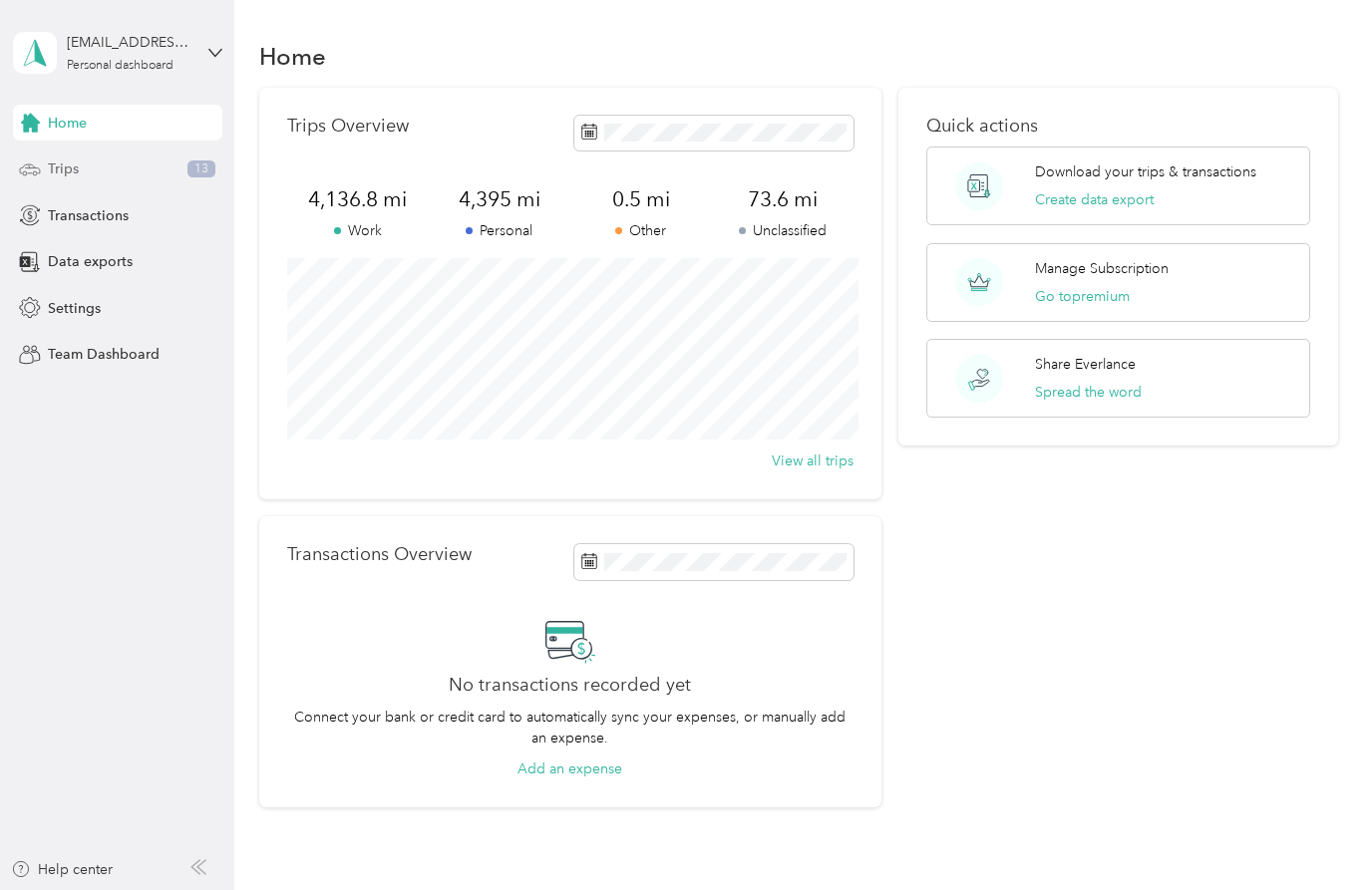 click on "Trips 13" at bounding box center [118, 169] 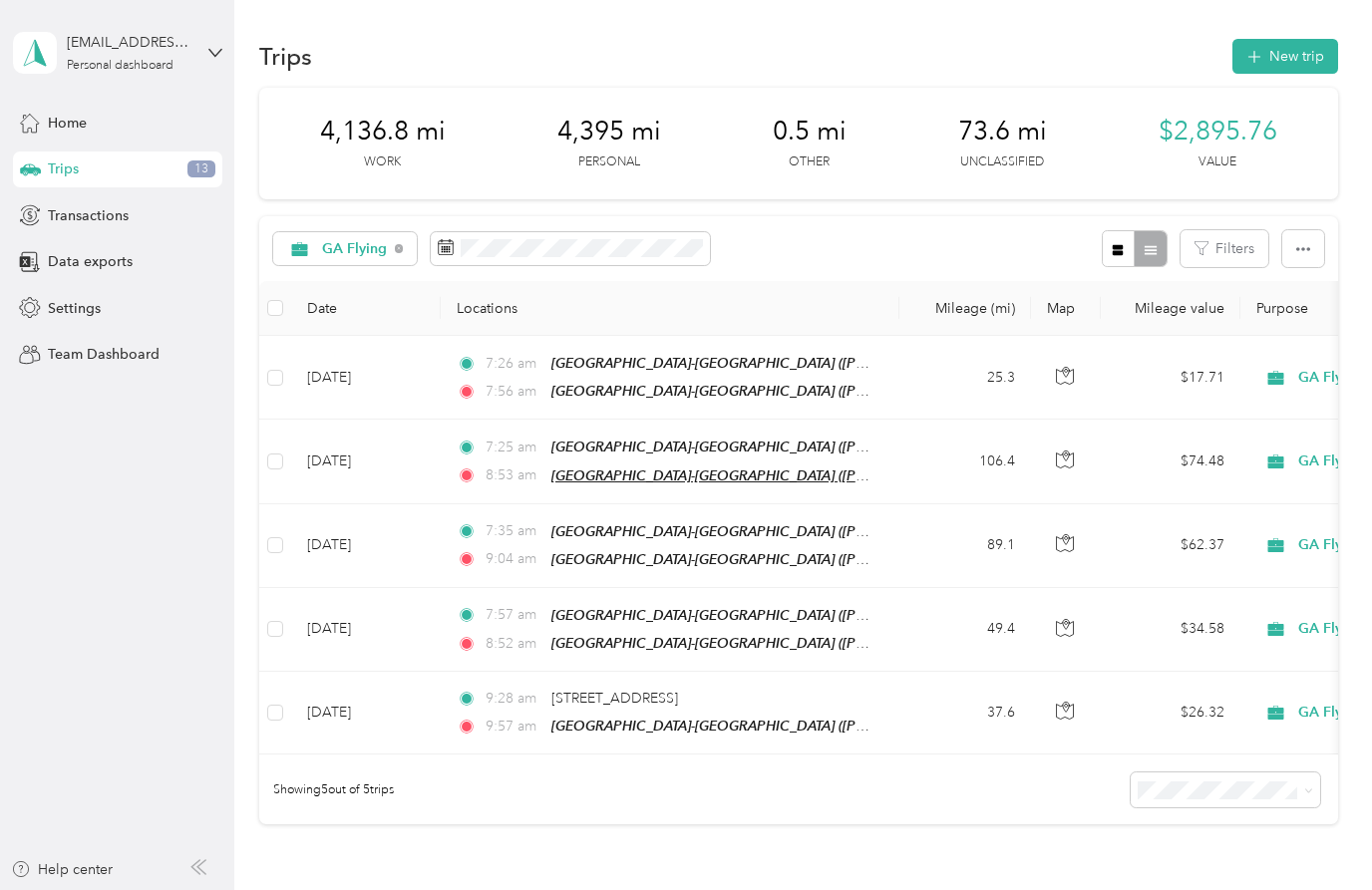 click on "[GEOGRAPHIC_DATA]-[GEOGRAPHIC_DATA] ([PERSON_NAME][GEOGRAPHIC_DATA], [STREET_ADDRESS][US_STATE])" at bounding box center [926, 475] 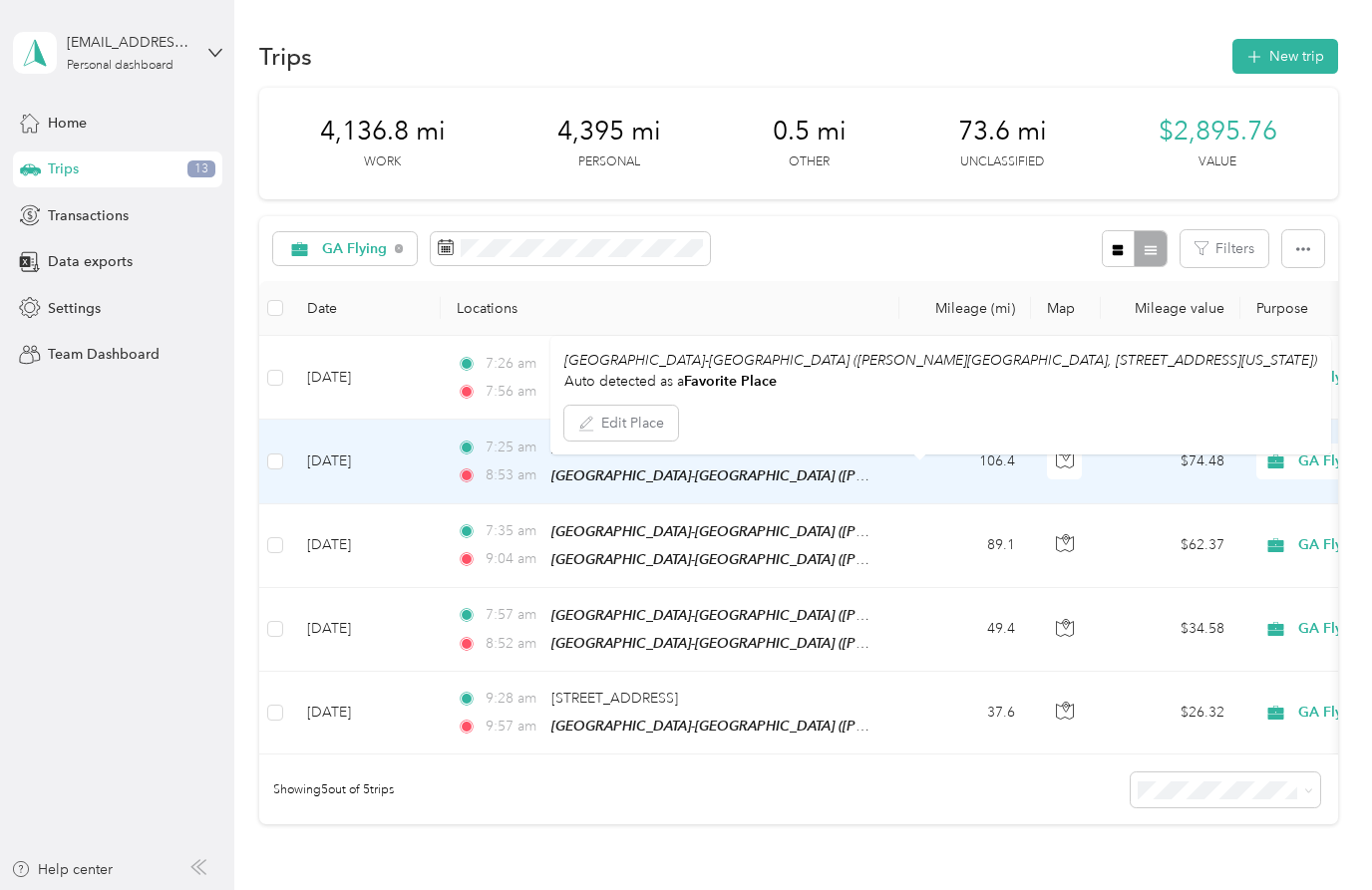 click on "7:25 am [PERSON_NAME]-[GEOGRAPHIC_DATA] ([PERSON_NAME][GEOGRAPHIC_DATA], [STREET_ADDRESS][US_STATE]) 8:53 am [PERSON_NAME][GEOGRAPHIC_DATA] ([PERSON_NAME][GEOGRAPHIC_DATA], [STREET_ADDRESS][US_STATE])" at bounding box center [670, 461] 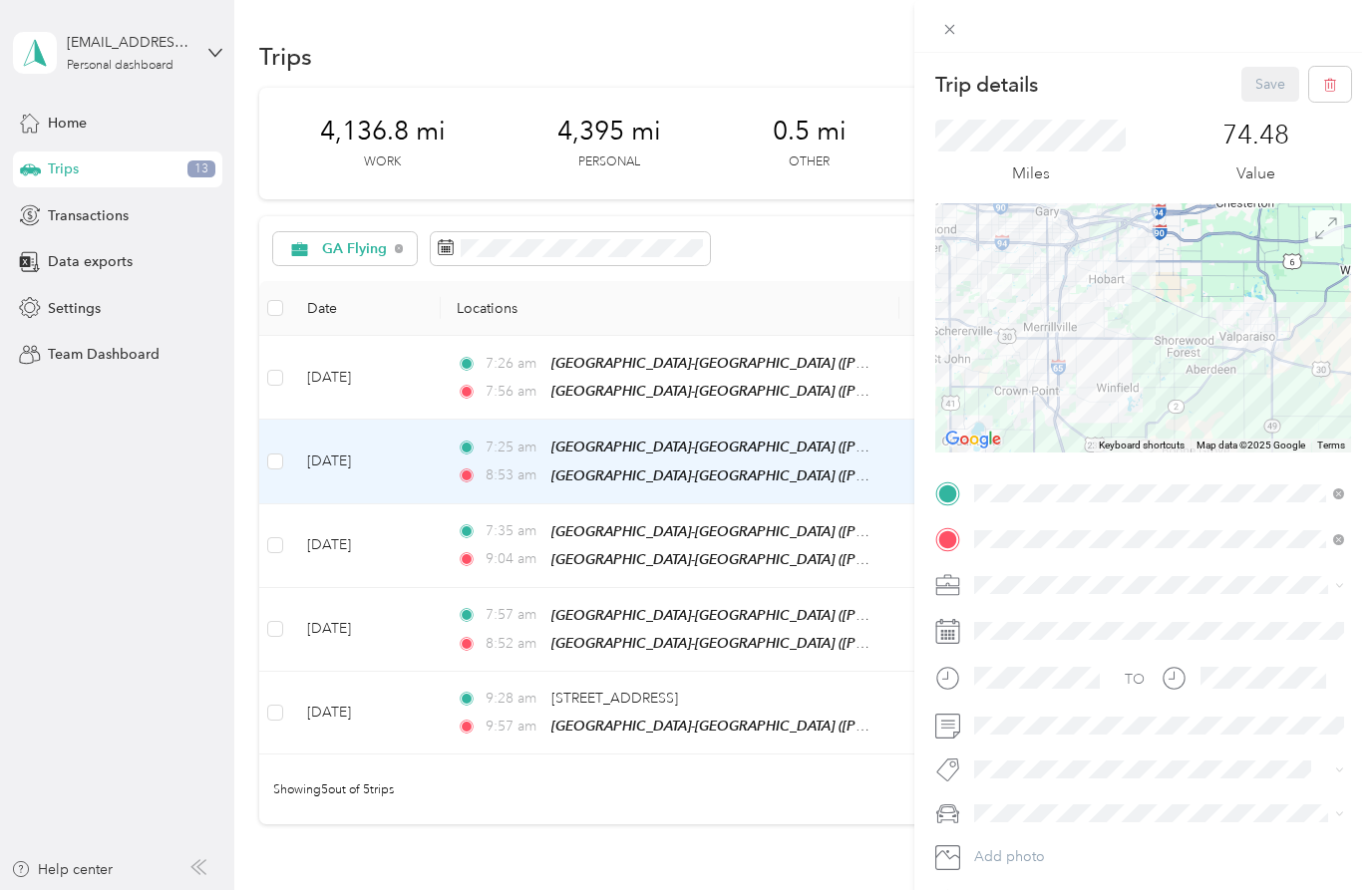 click 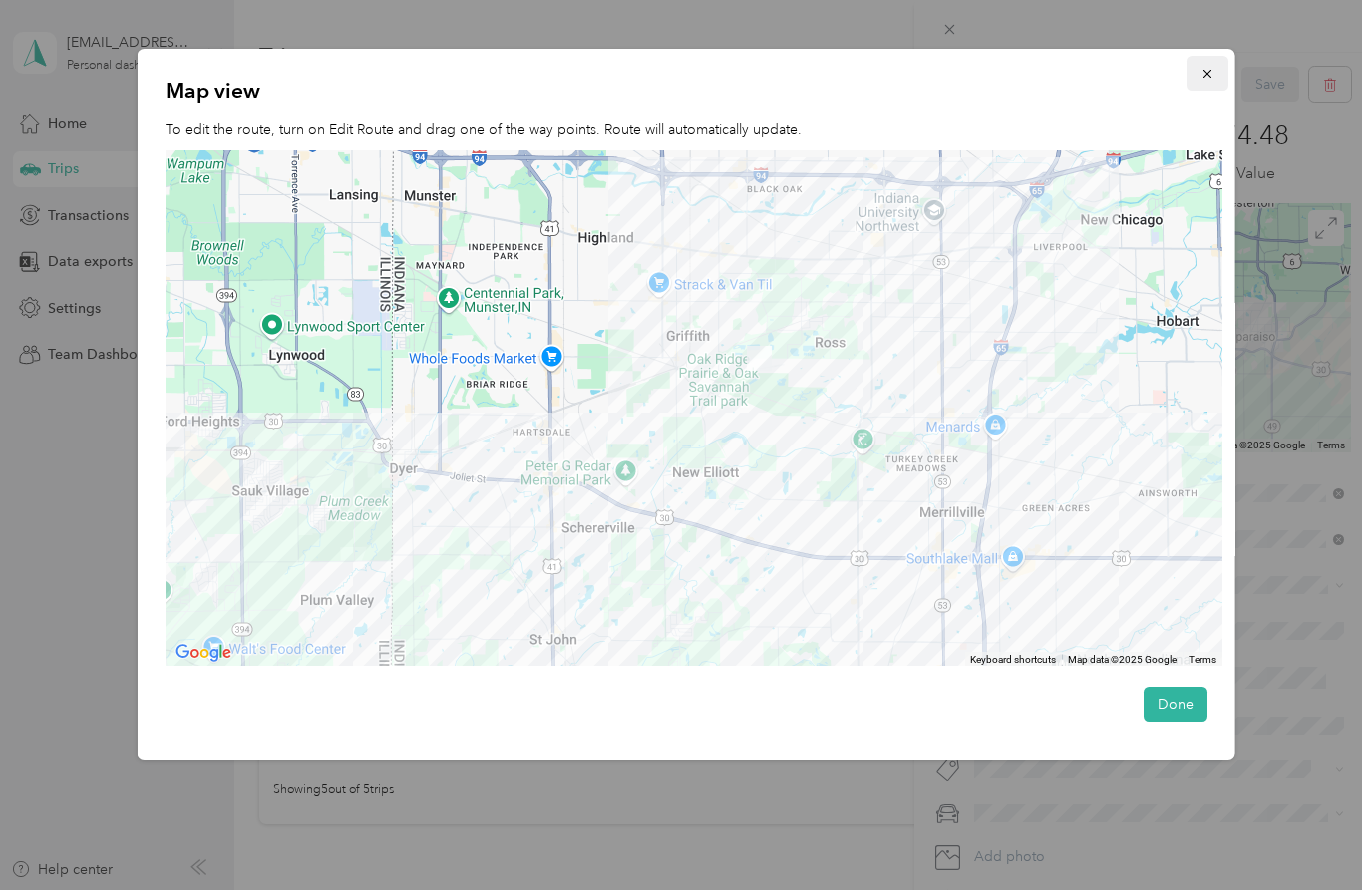 click 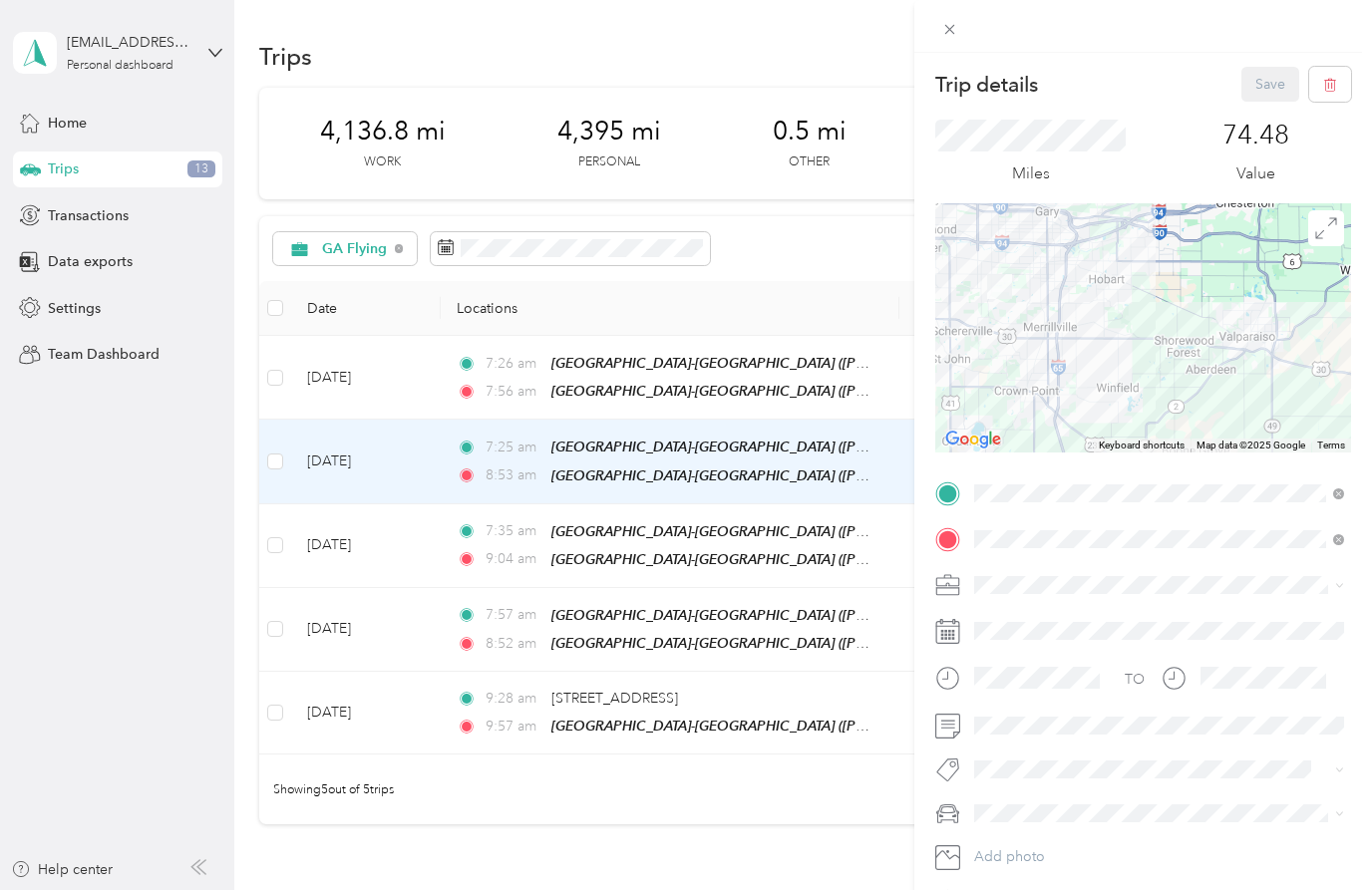 click on "Trip details Save This trip cannot be edited because it is either under review, approved, or paid. Contact your Team Manager to edit it. Miles 74.48 Value  To navigate the map with touch gestures double-tap and hold your finger on the map, then drag the map. ← Move left → Move right ↑ Move up ↓ Move down + Zoom in - Zoom out Home Jump left by 75% End Jump right by 75% Page Up Jump up by 75% Page Down Jump down by 75% To navigate, press the arrow keys. Keyboard shortcuts Map Data Map data ©2025 Google Map data ©2025 Google 5 km  Click to toggle between metric and imperial units Terms Report a map error TO Add photo" at bounding box center [686, 445] 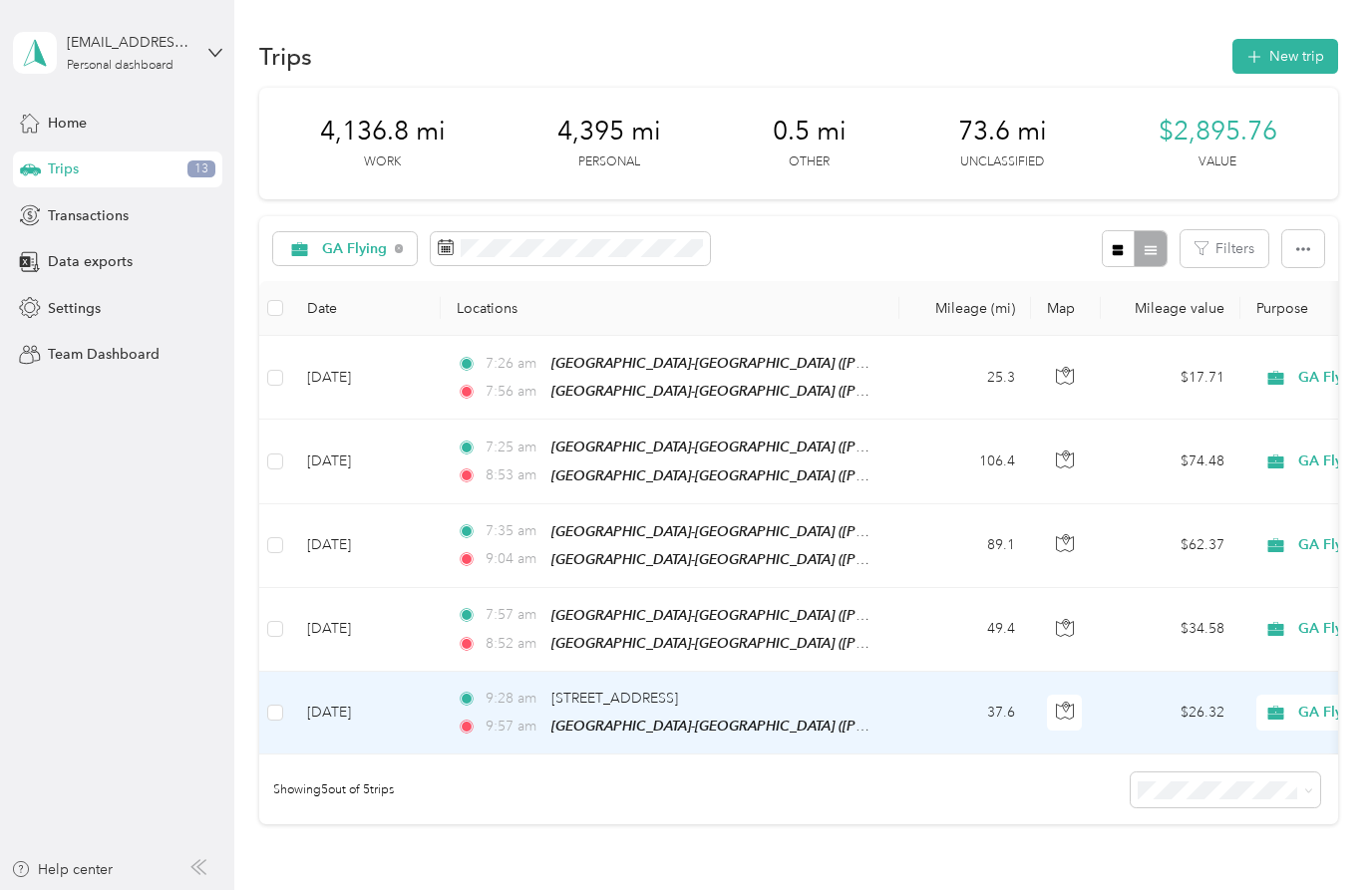 click on "9:28 am [STREET_ADDRESS]" at bounding box center [666, 699] 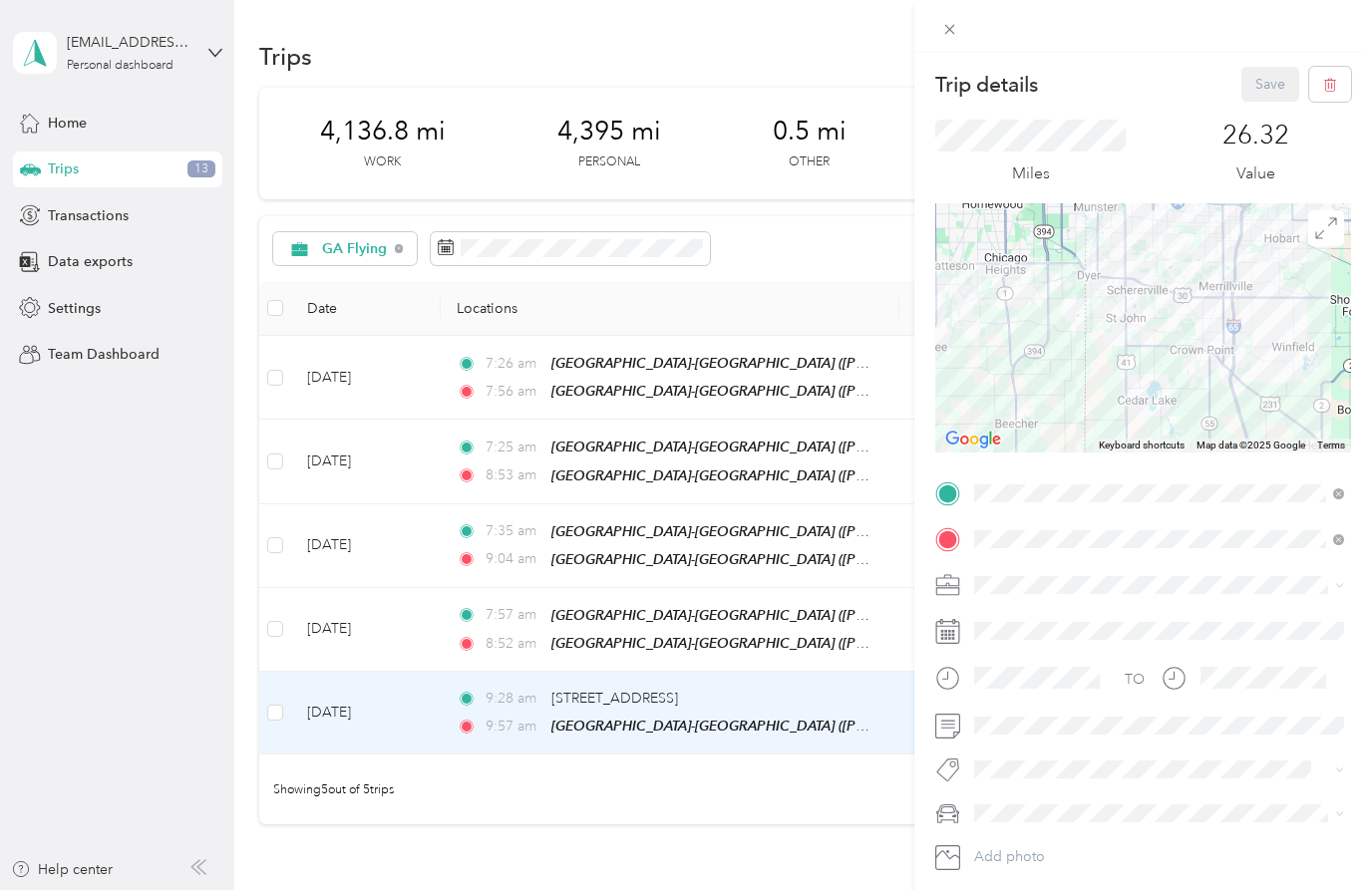 click on "Trip details Save This trip cannot be edited because it is either under review, approved, or paid. Contact your Team Manager to edit it. Miles 26.32 Value  To navigate the map with touch gestures double-tap and hold your finger on the map, then drag the map. ← Move left → Move right ↑ Move up ↓ Move down + Zoom in - Zoom out Home Jump left by 75% End Jump right by 75% Page Up Jump up by 75% Page Down Jump down by 75% To navigate, press the arrow keys. Keyboard shortcuts Map Data Map data ©2025 Google Map data ©2025 Google 5 km  Click to toggle between metric and imperial units Terms Report a map error TO Add photo" at bounding box center (686, 445) 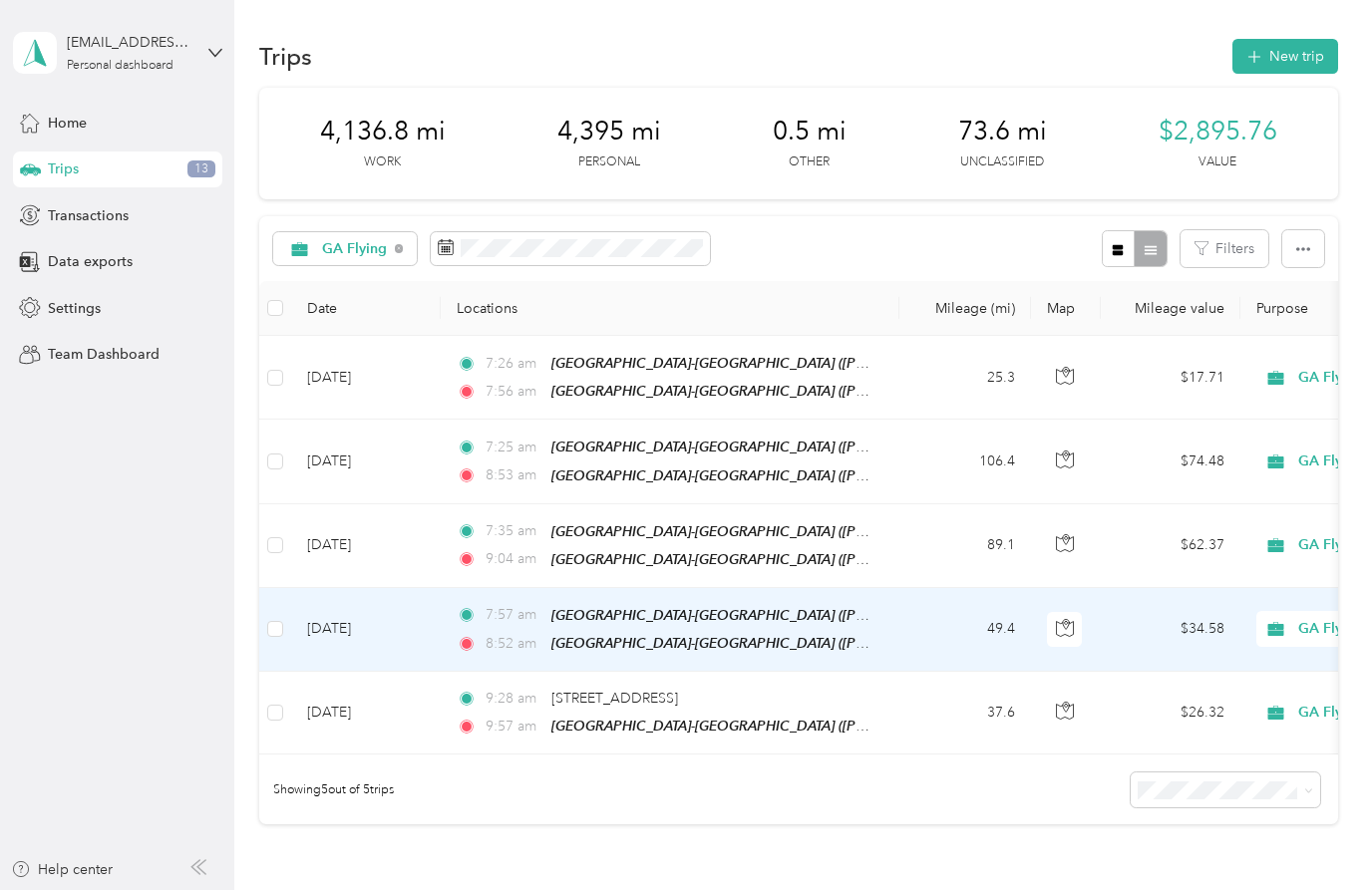 click on "49.4" at bounding box center (965, 630) 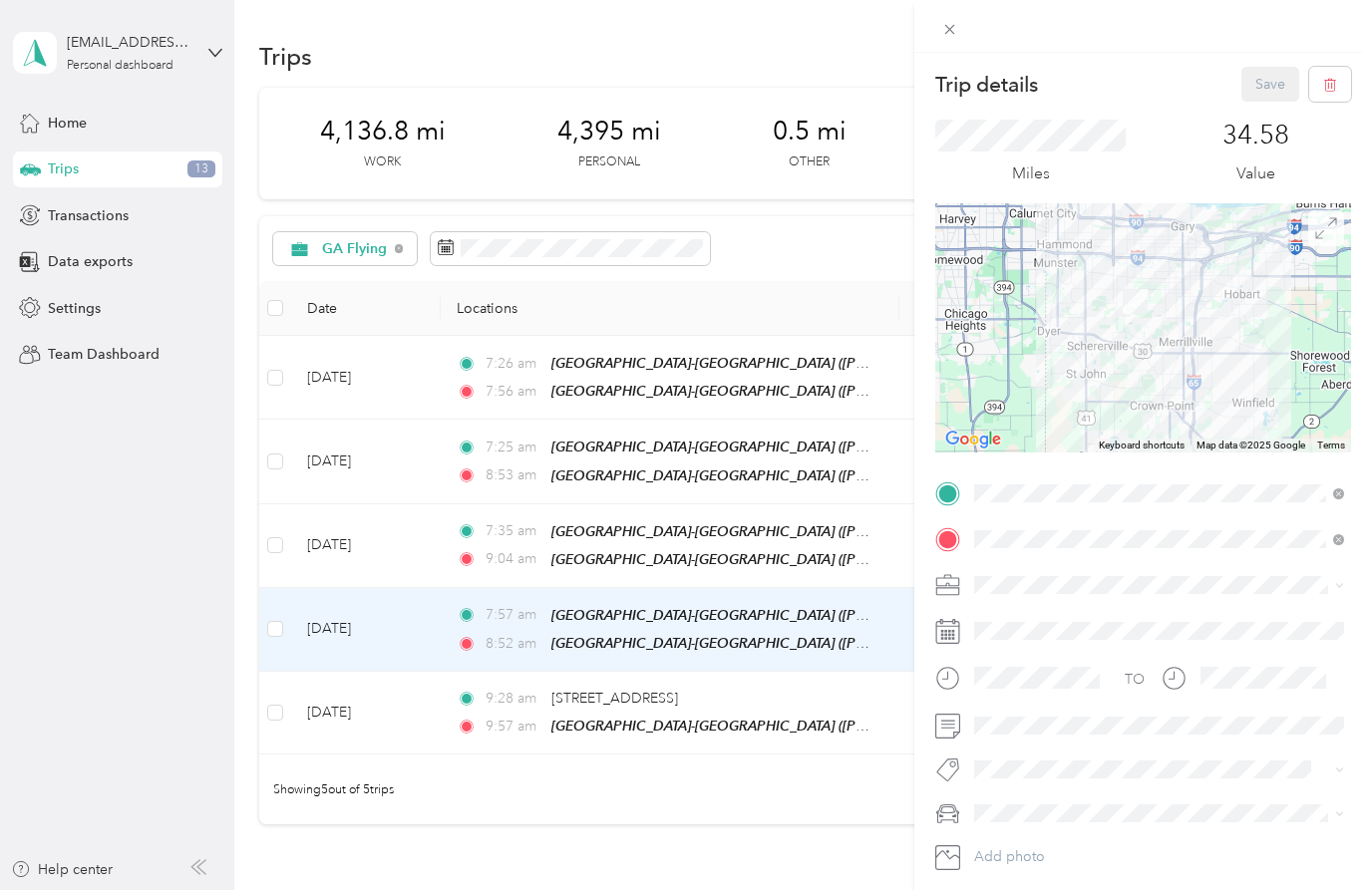 click 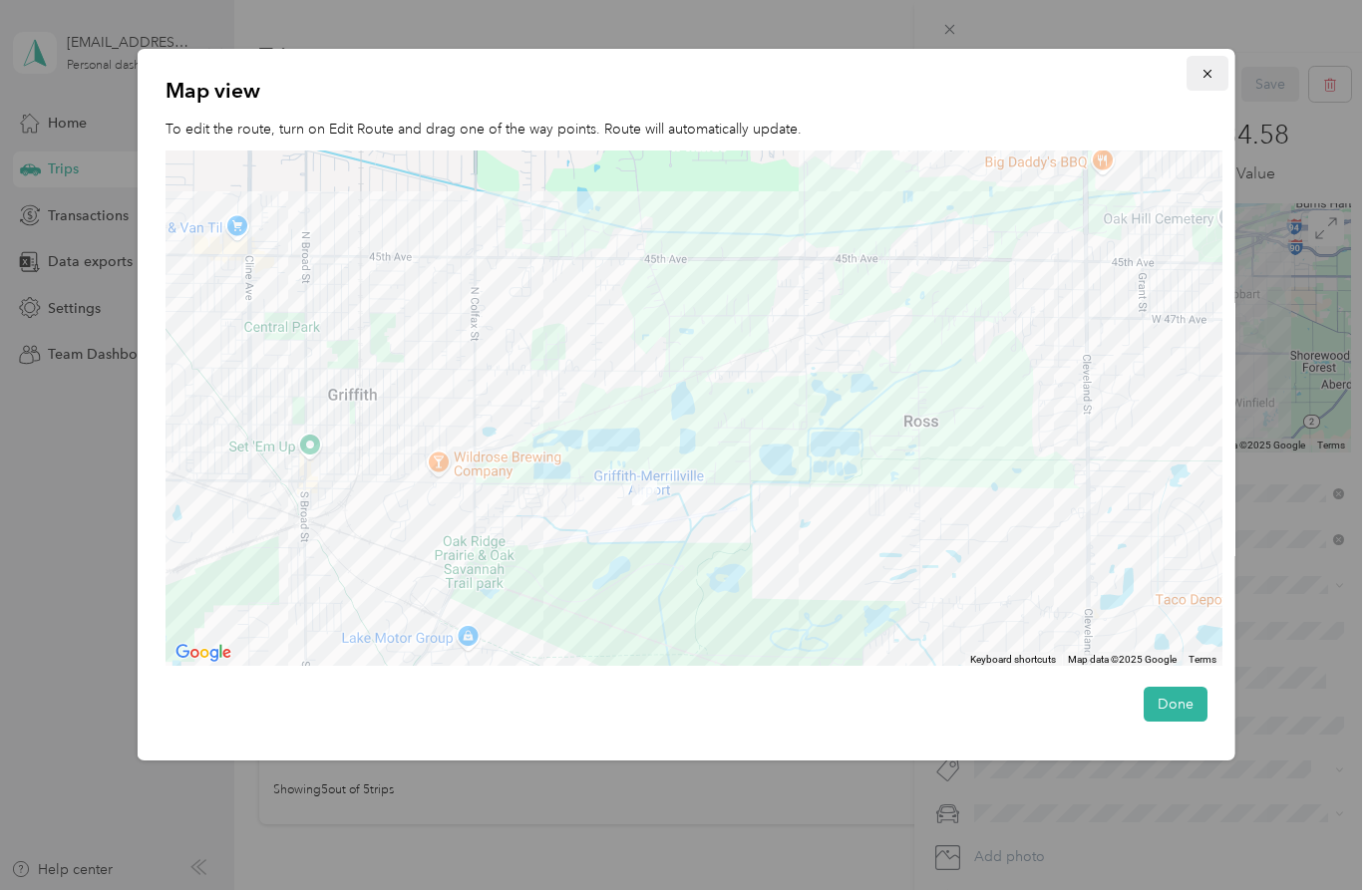 click 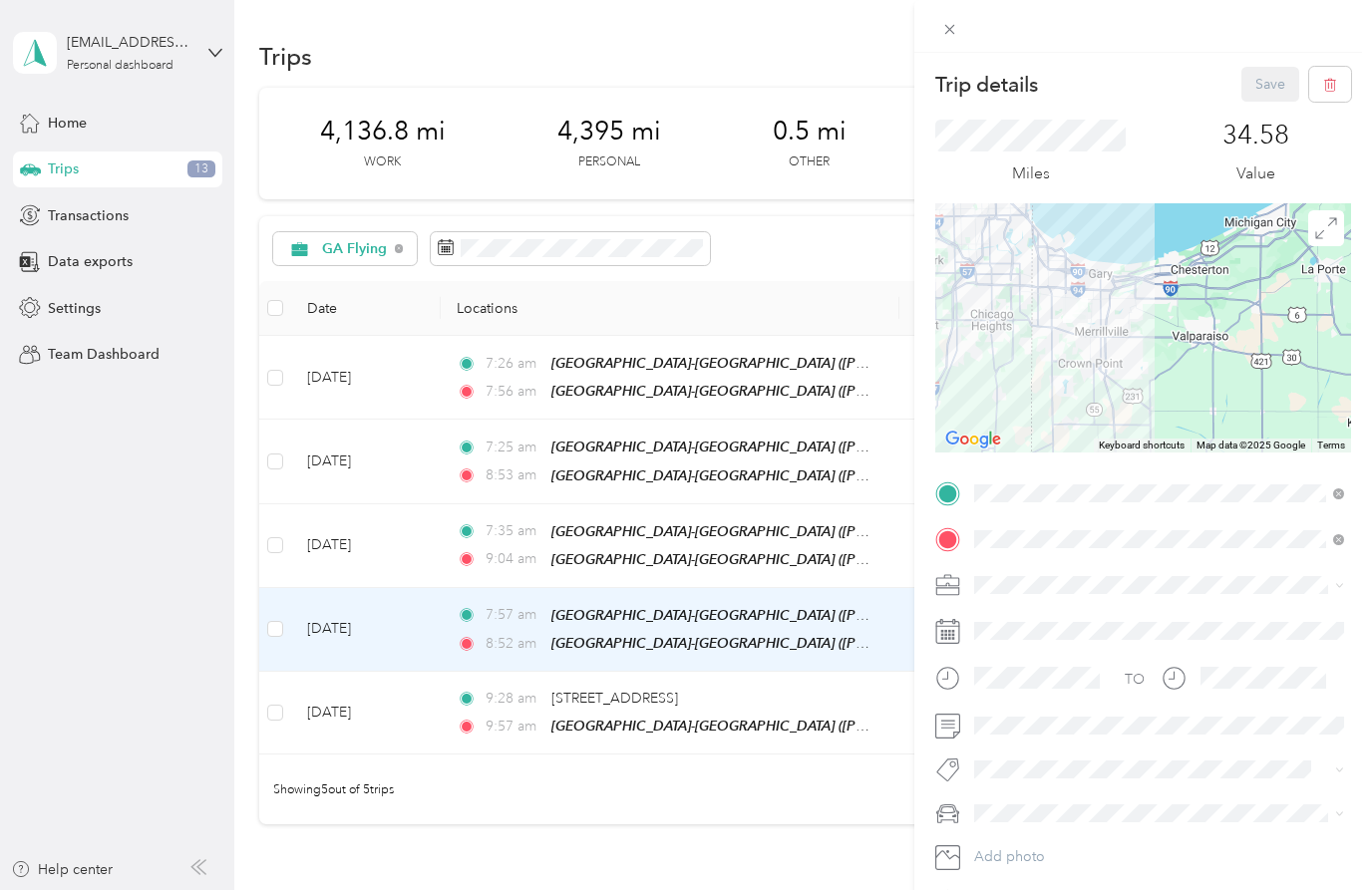 click on "Trip details Save This trip cannot be edited because it is either under review, approved, or paid. Contact your Team Manager to edit it. Miles 34.58 Value  To navigate the map with touch gestures double-tap and hold your finger on the map, then drag the map. ← Move left → Move right ↑ Move up ↓ Move down + Zoom in - Zoom out Home Jump left by 75% End Jump right by 75% Page Up Jump up by 75% Page Down Jump down by 75% To navigate, press the arrow keys. Keyboard shortcuts Map Data Map data ©2025 Google Map data ©2025 Google 10 km  Click to toggle between metric and imperial units Terms Report a map error TO Add photo" at bounding box center (686, 445) 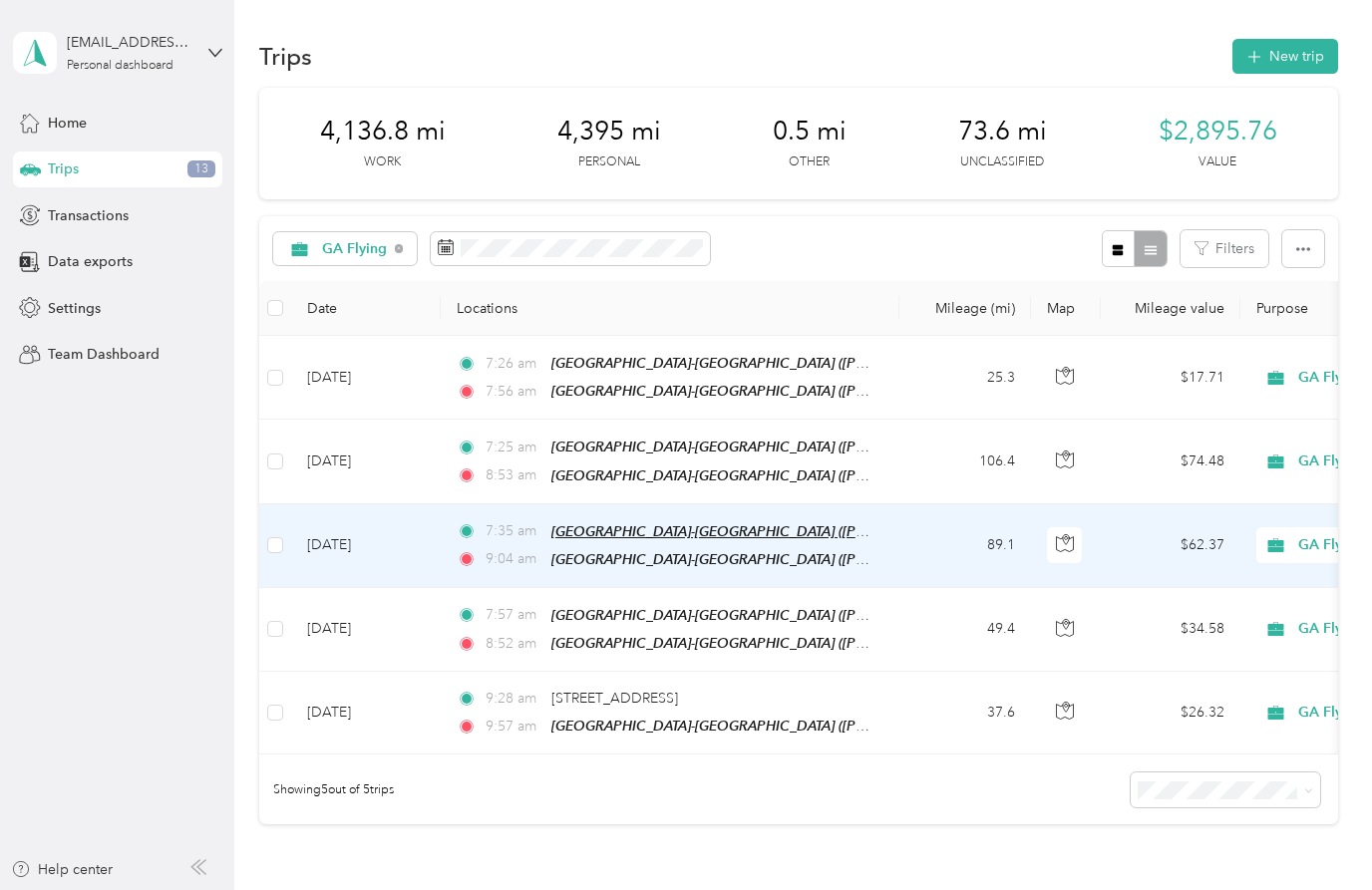 click on "[GEOGRAPHIC_DATA]-[GEOGRAPHIC_DATA] ([PERSON_NAME][GEOGRAPHIC_DATA], [STREET_ADDRESS][US_STATE])" at bounding box center [926, 531] 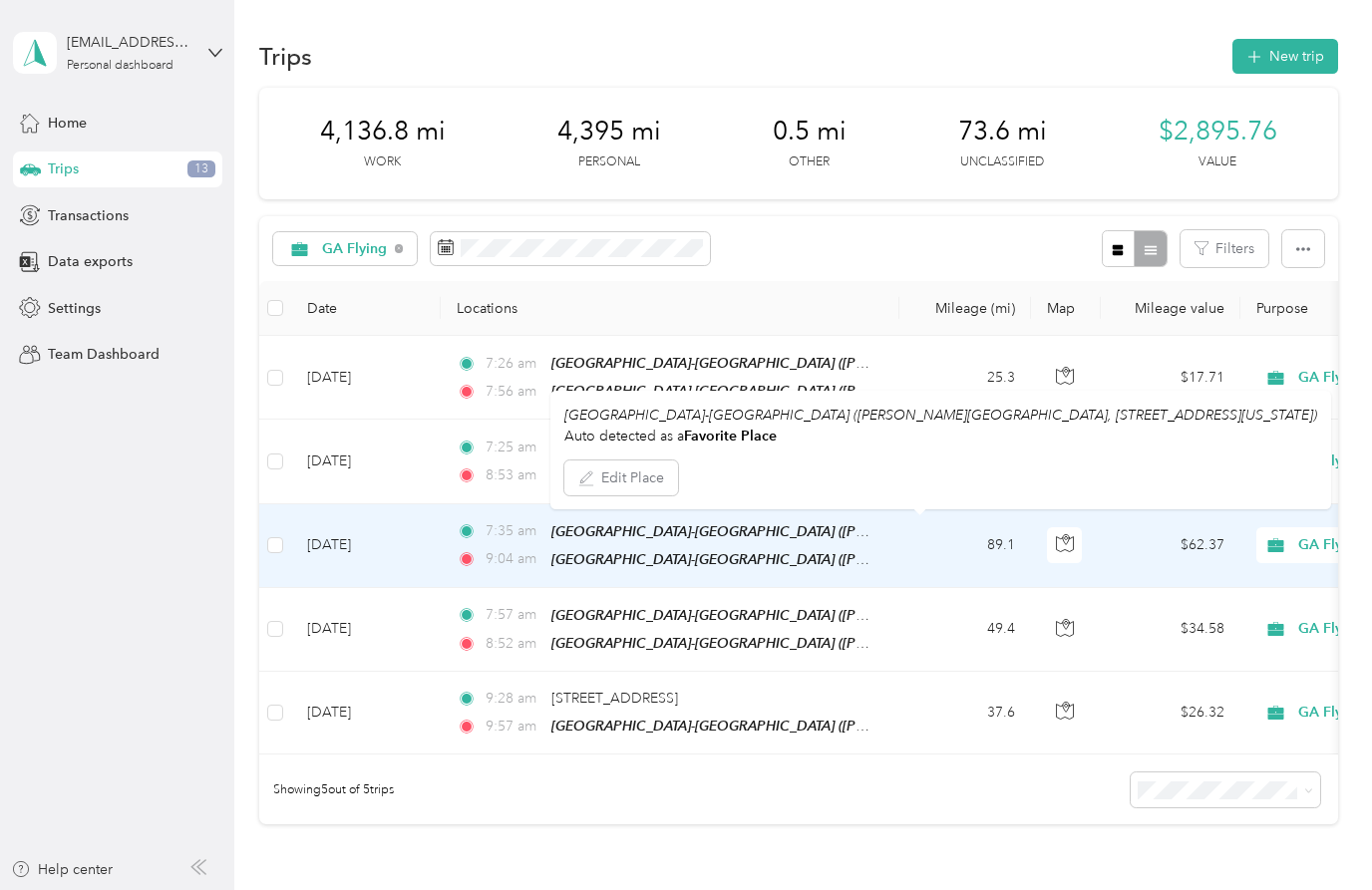 click on "[DATE]" at bounding box center (366, 546) 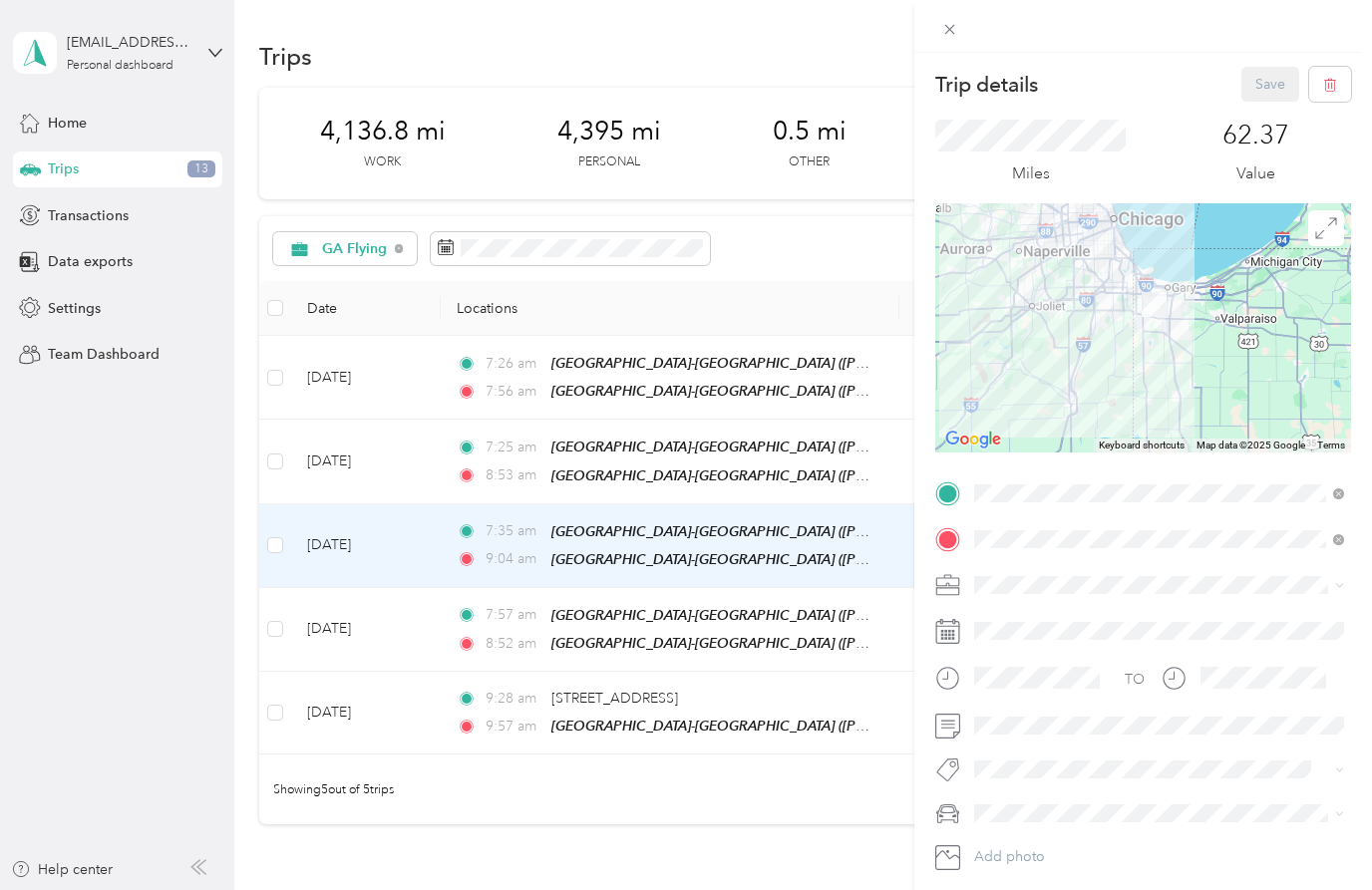 click on "Trip details Save This trip cannot be edited because it is either under review, approved, or paid. Contact your Team Manager to edit it. Miles 62.37 Value  To navigate the map with touch gestures double-tap and hold your finger on the map, then drag the map. ← Move left → Move right ↑ Move up ↓ Move down + Zoom in - Zoom out Home Jump left by 75% End Jump right by 75% Page Up Jump up by 75% Page Down Jump down by 75% To navigate, press the arrow keys. Keyboard shortcuts Map Data Map data ©2025 Google Map data ©2025 Google 20 km  Click to toggle between metric and imperial units Terms Report a map error TO Add photo" at bounding box center (686, 445) 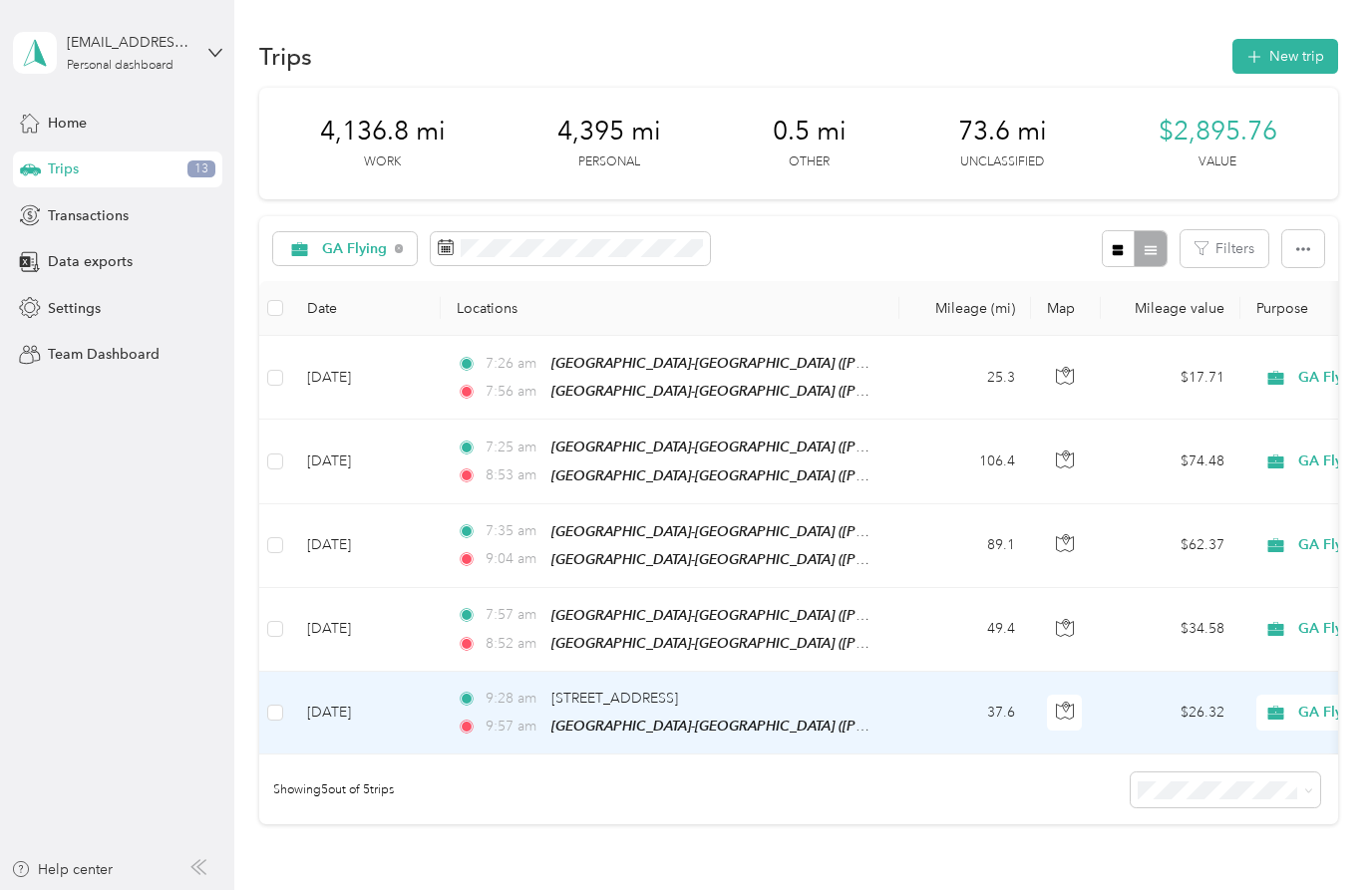 click on "[DATE]" at bounding box center [366, 713] 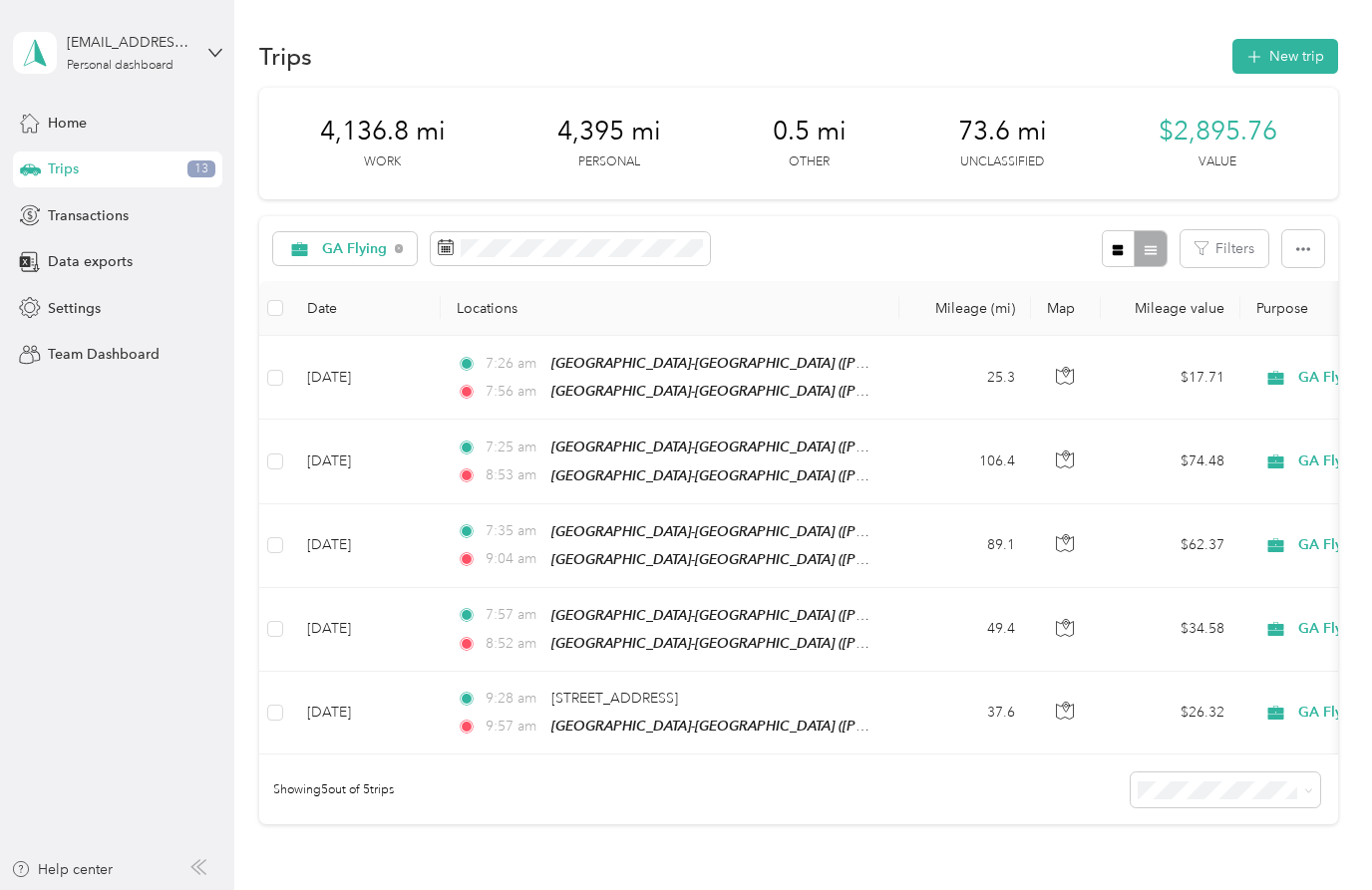 click on "[DATE]" at bounding box center (366, 713) 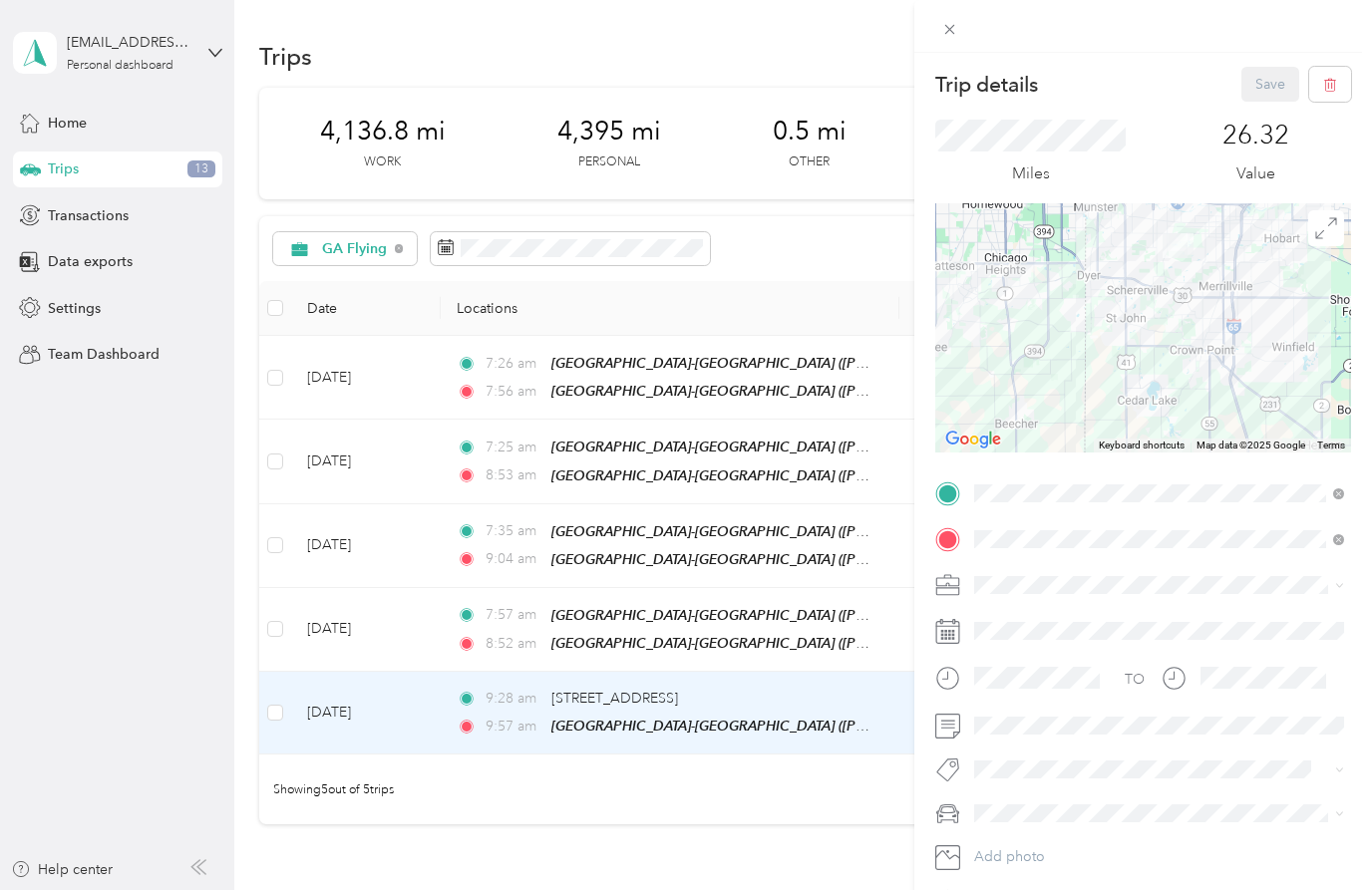 click on "Trip details Save This trip cannot be edited because it is either under review, approved, or paid. Contact your Team Manager to edit it. Miles 26.32 Value  To navigate the map with touch gestures double-tap and hold your finger on the map, then drag the map. ← Move left → Move right ↑ Move up ↓ Move down + Zoom in - Zoom out Home Jump left by 75% End Jump right by 75% Page Up Jump up by 75% Page Down Jump down by 75% To navigate, press the arrow keys. Keyboard shortcuts Map Data Map data ©2025 Google Map data ©2025 Google 5 km  Click to toggle between metric and imperial units Terms Report a map error TO Add photo" at bounding box center (686, 445) 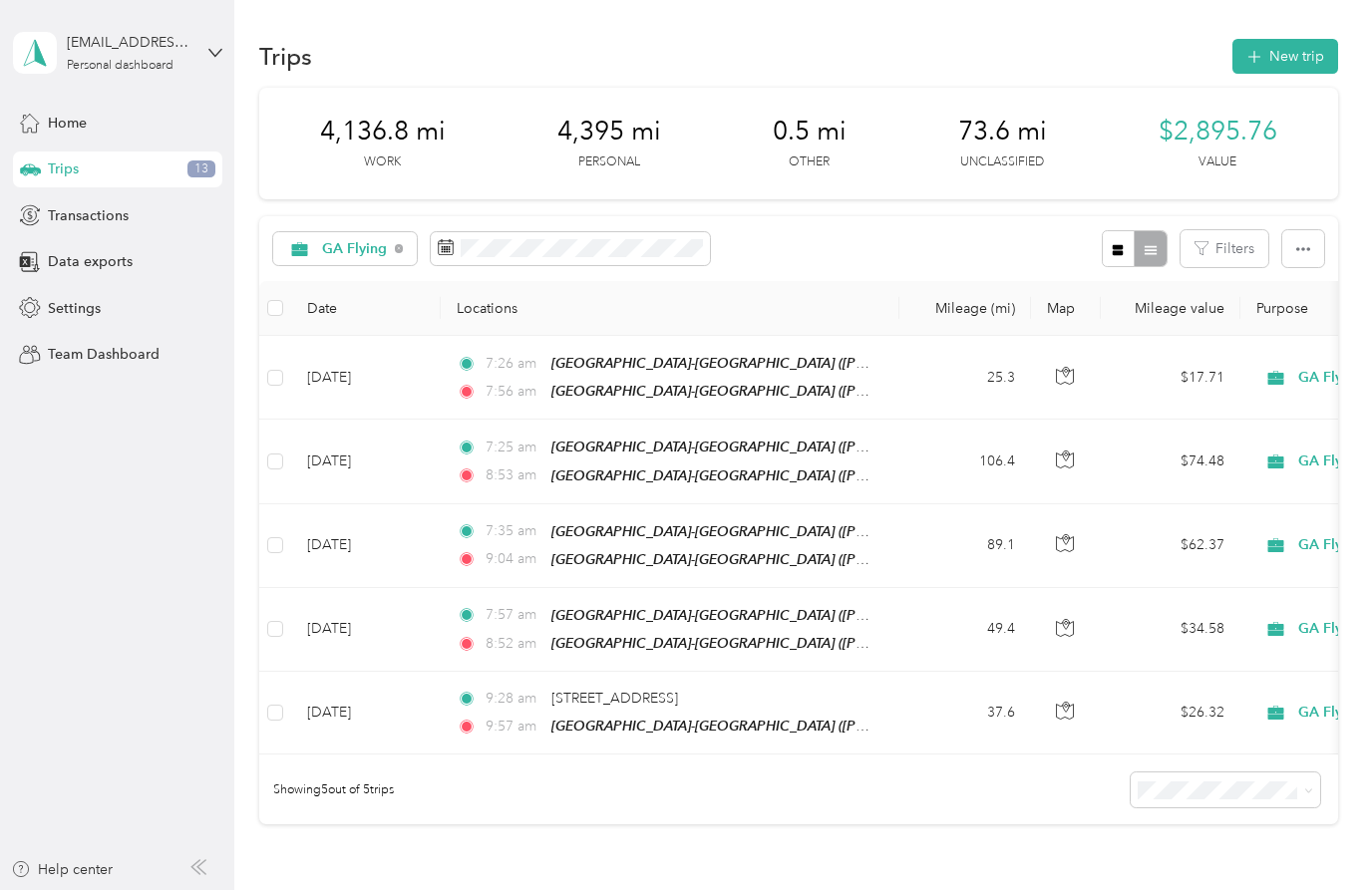 click on "[DATE]" at bounding box center [366, 630] 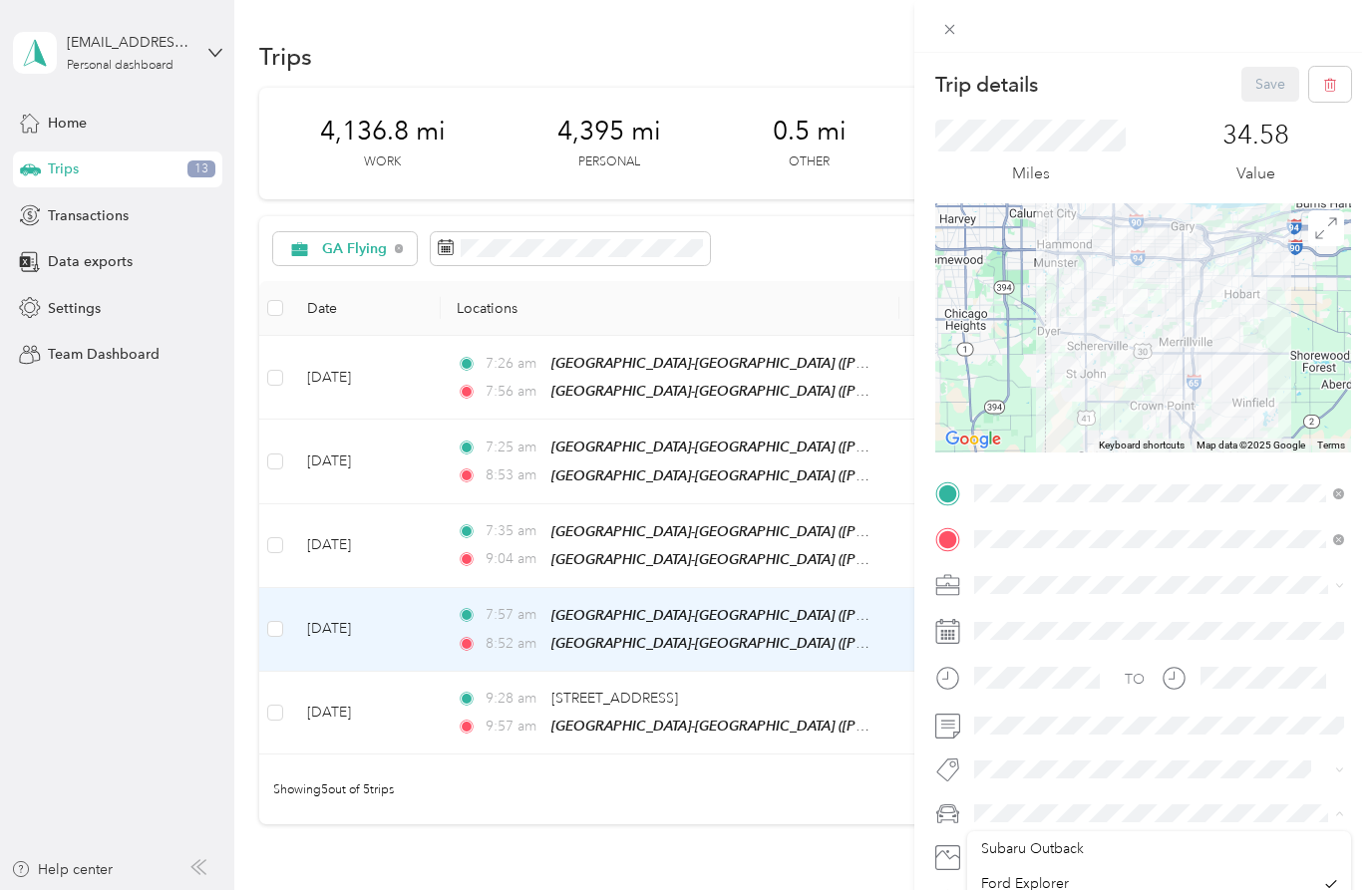 click on "Trip details Save This trip cannot be edited because it is either under review, approved, or paid. Contact your Team Manager to edit it. Miles 34.58 Value  To navigate the map with touch gestures double-tap and hold your finger on the map, then drag the map. ← Move left → Move right ↑ Move up ↓ Move down + Zoom in - Zoom out Home Jump left by 75% End Jump right by 75% Page Up Jump up by 75% Page Down Jump down by 75% To navigate, press the arrow keys. Keyboard shortcuts Map Data Map data ©2025 Google Map data ©2025 Google 5 km  Click to toggle between metric and imperial units Terms Report a map error TO Add photo" at bounding box center (686, 445) 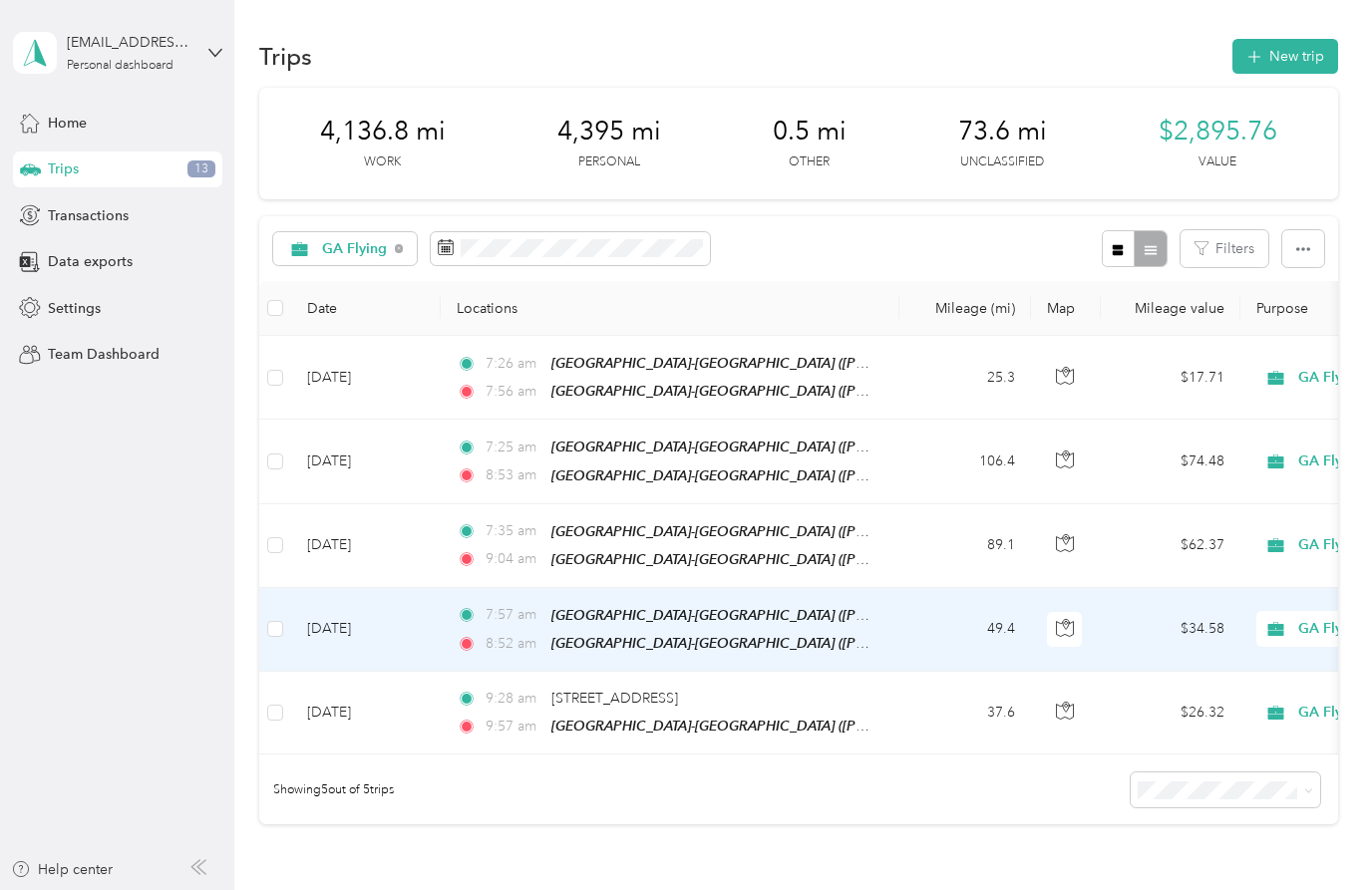 click on "[DATE]" at bounding box center [366, 630] 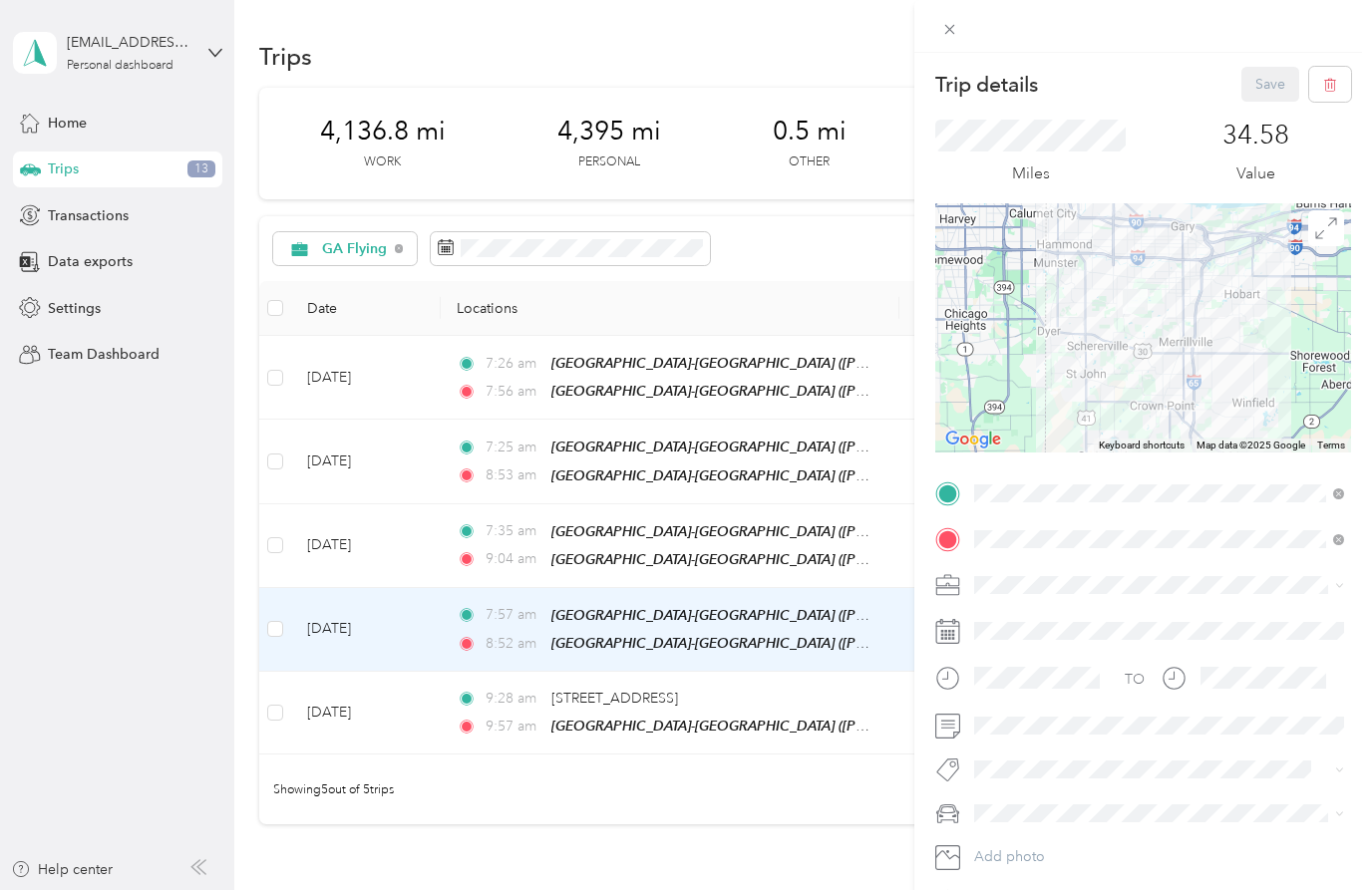 click on "Trip details Save This trip cannot be edited because it is either under review, approved, or paid. Contact your Team Manager to edit it. Miles 34.58 Value  To navigate the map with touch gestures double-tap and hold your finger on the map, then drag the map. ← Move left → Move right ↑ Move up ↓ Move down + Zoom in - Zoom out Home Jump left by 75% End Jump right by 75% Page Up Jump up by 75% Page Down Jump down by 75% To navigate, press the arrow keys. Keyboard shortcuts Map Data Map data ©2025 Google Map data ©2025 Google 5 km  Click to toggle between metric and imperial units Terms Report a map error TO Add photo" at bounding box center [686, 445] 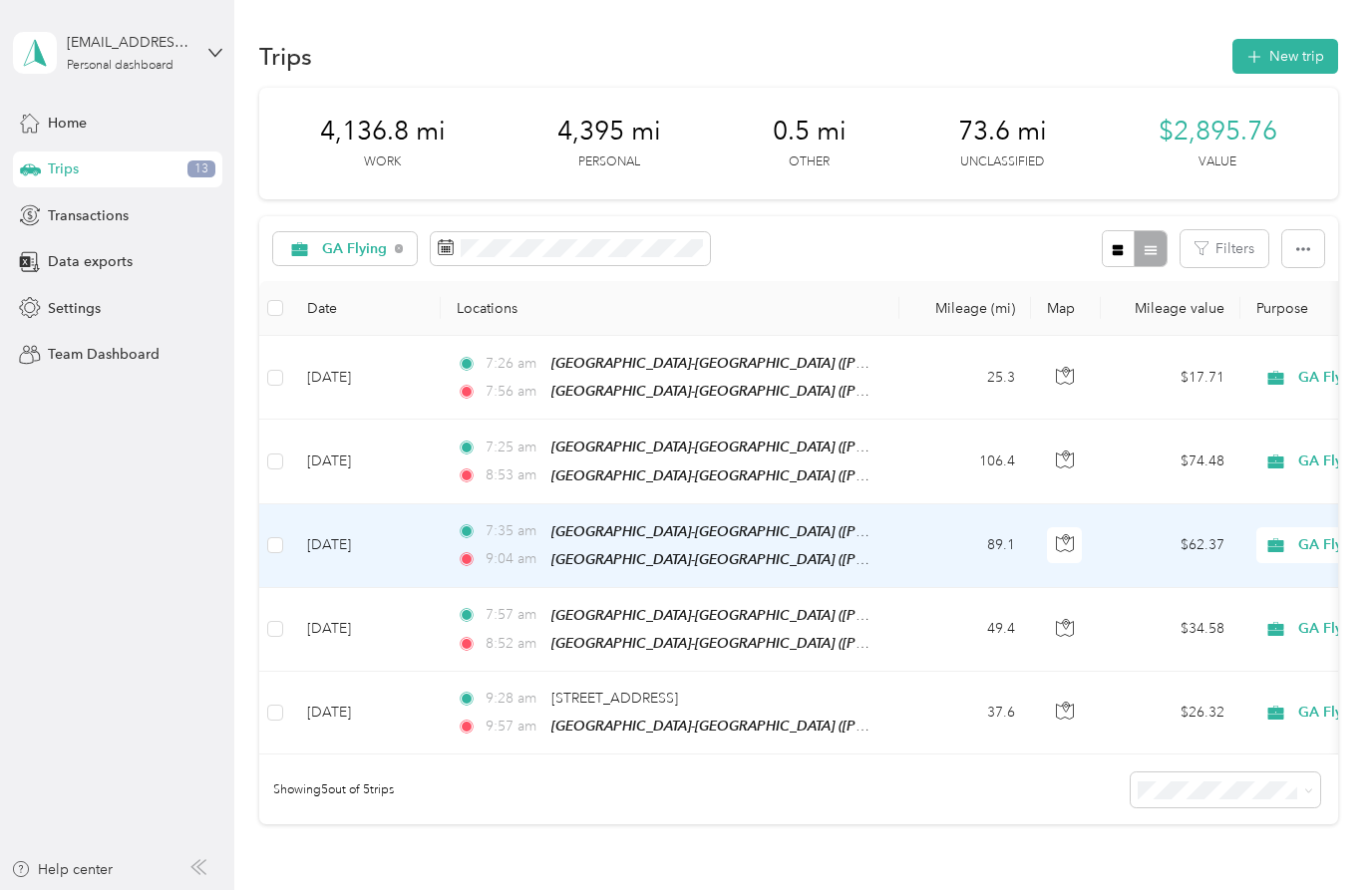 click on "[DATE]" at bounding box center (366, 546) 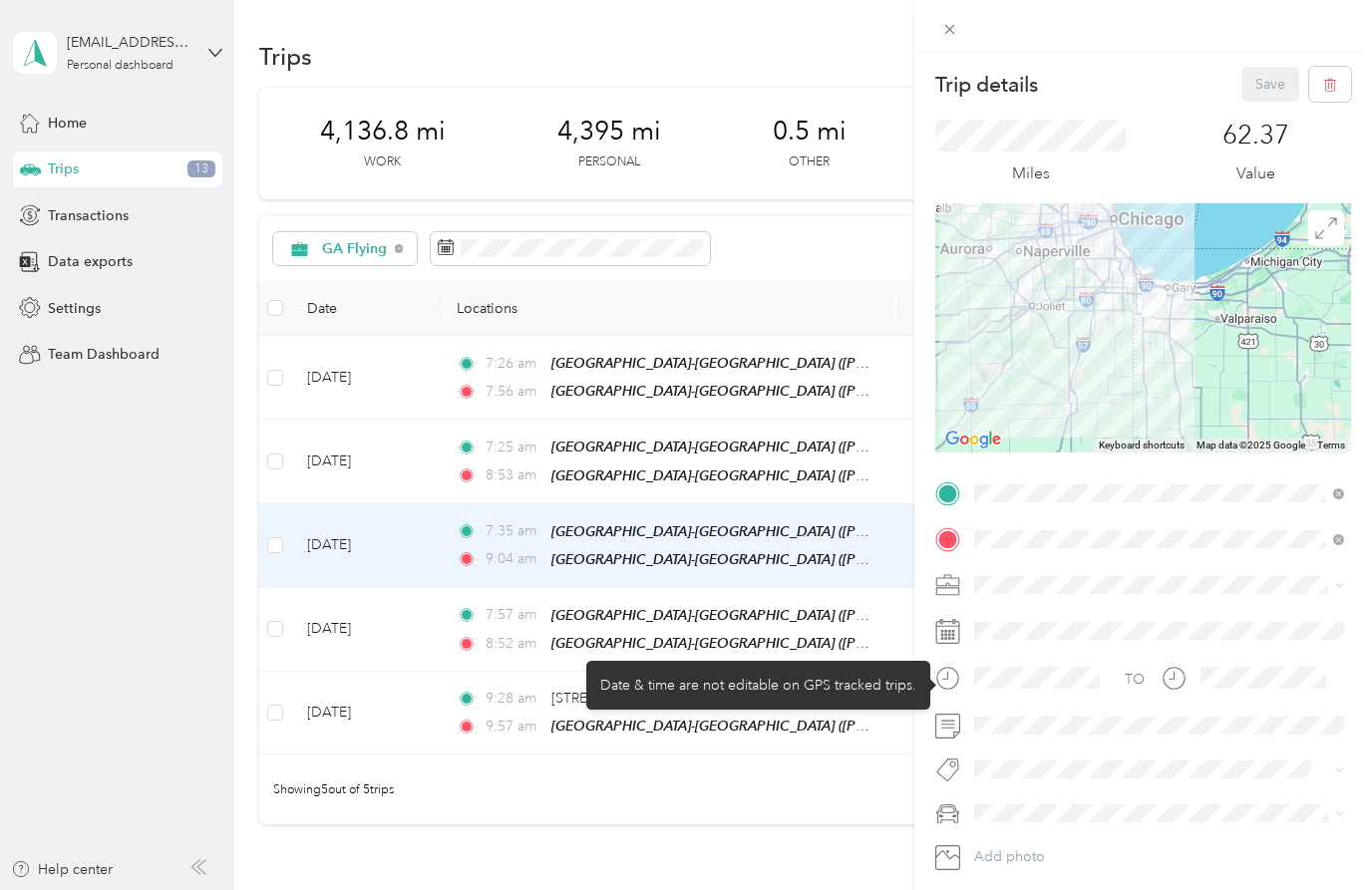 scroll, scrollTop: 0, scrollLeft: 0, axis: both 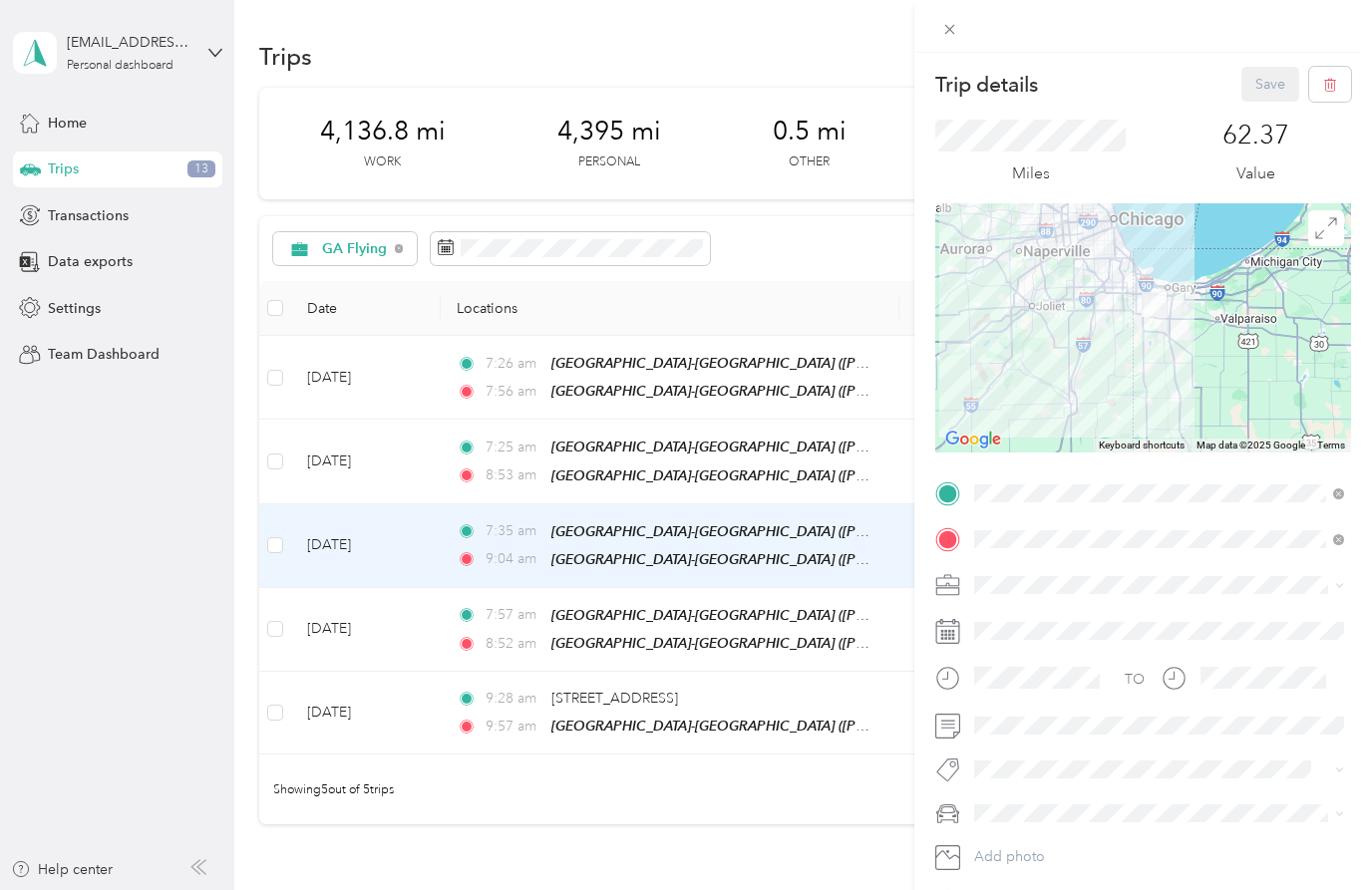 click on "Trip details Save This trip cannot be edited because it is either under review, approved, or paid. Contact your Team Manager to edit it. Miles 62.37 Value  To navigate the map with touch gestures double-tap and hold your finger on the map, then drag the map. ← Move left → Move right ↑ Move up ↓ Move down + Zoom in - Zoom out Home Jump left by 75% End Jump right by 75% Page Up Jump up by 75% Page Down Jump down by 75% To navigate, press the arrow keys. Keyboard shortcuts Map Data Map data ©2025 Google Map data ©2025 Google 20 km  Click to toggle between metric and imperial units Terms Report a map error TO Add photo" at bounding box center (686, 445) 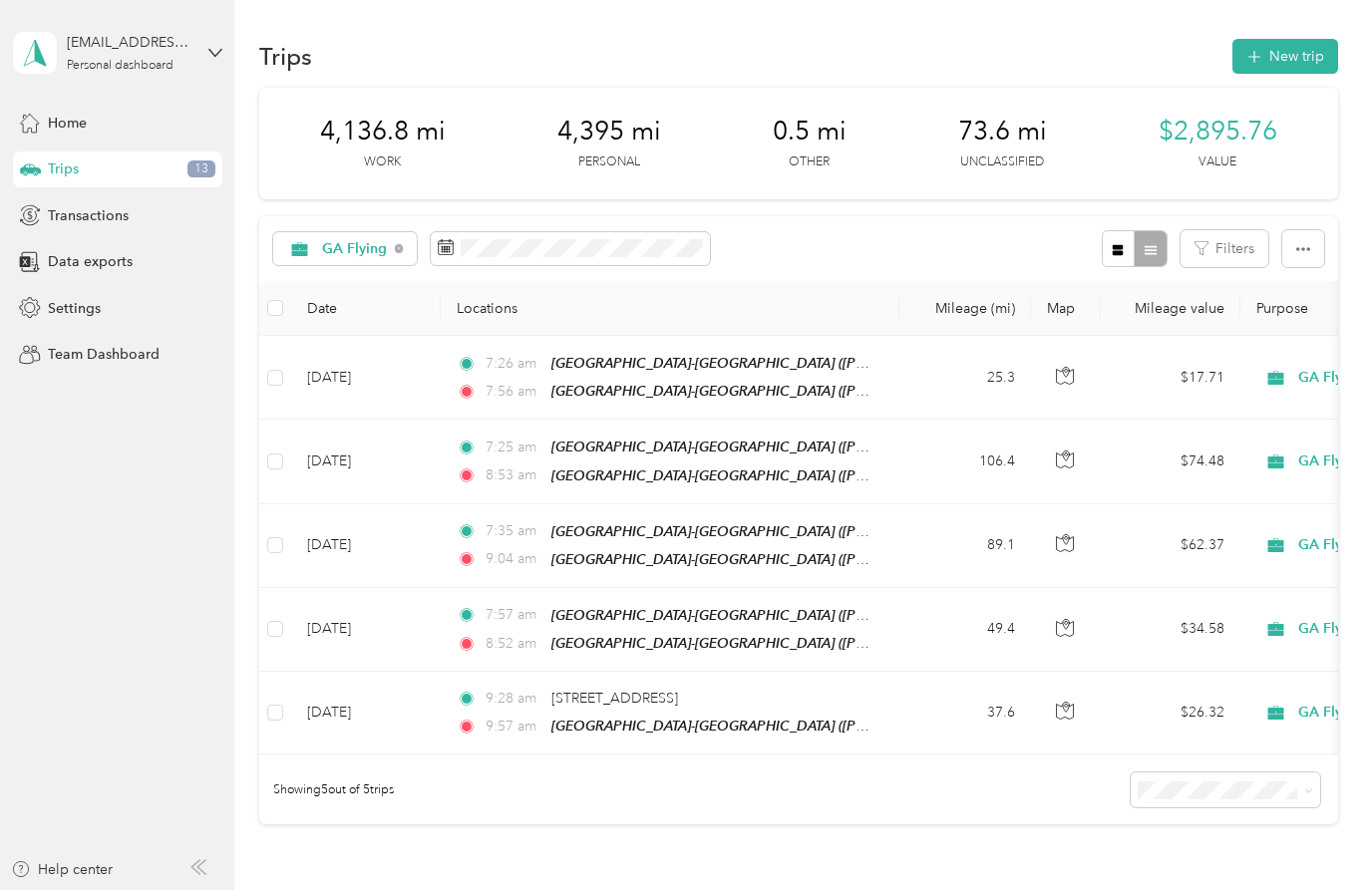 scroll, scrollTop: 25, scrollLeft: 0, axis: vertical 